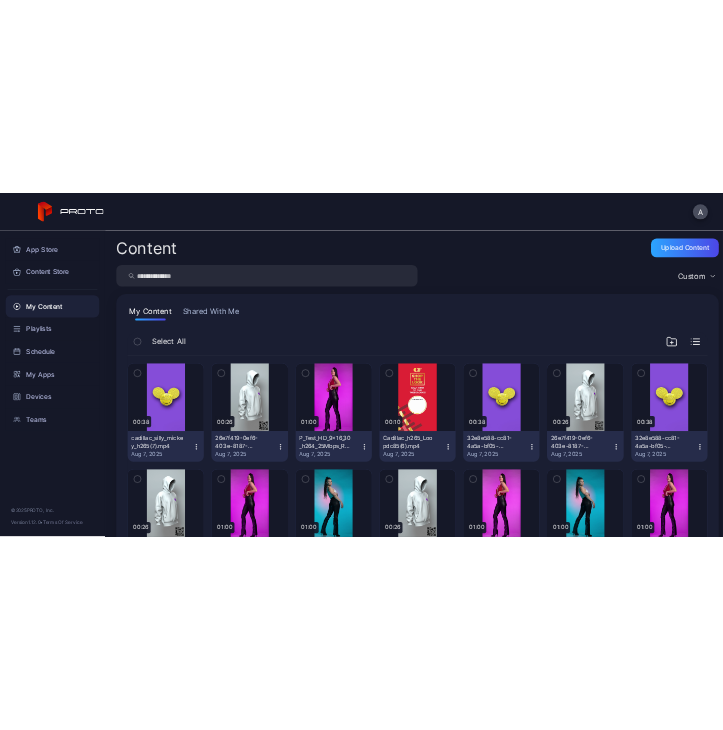 scroll, scrollTop: 0, scrollLeft: 0, axis: both 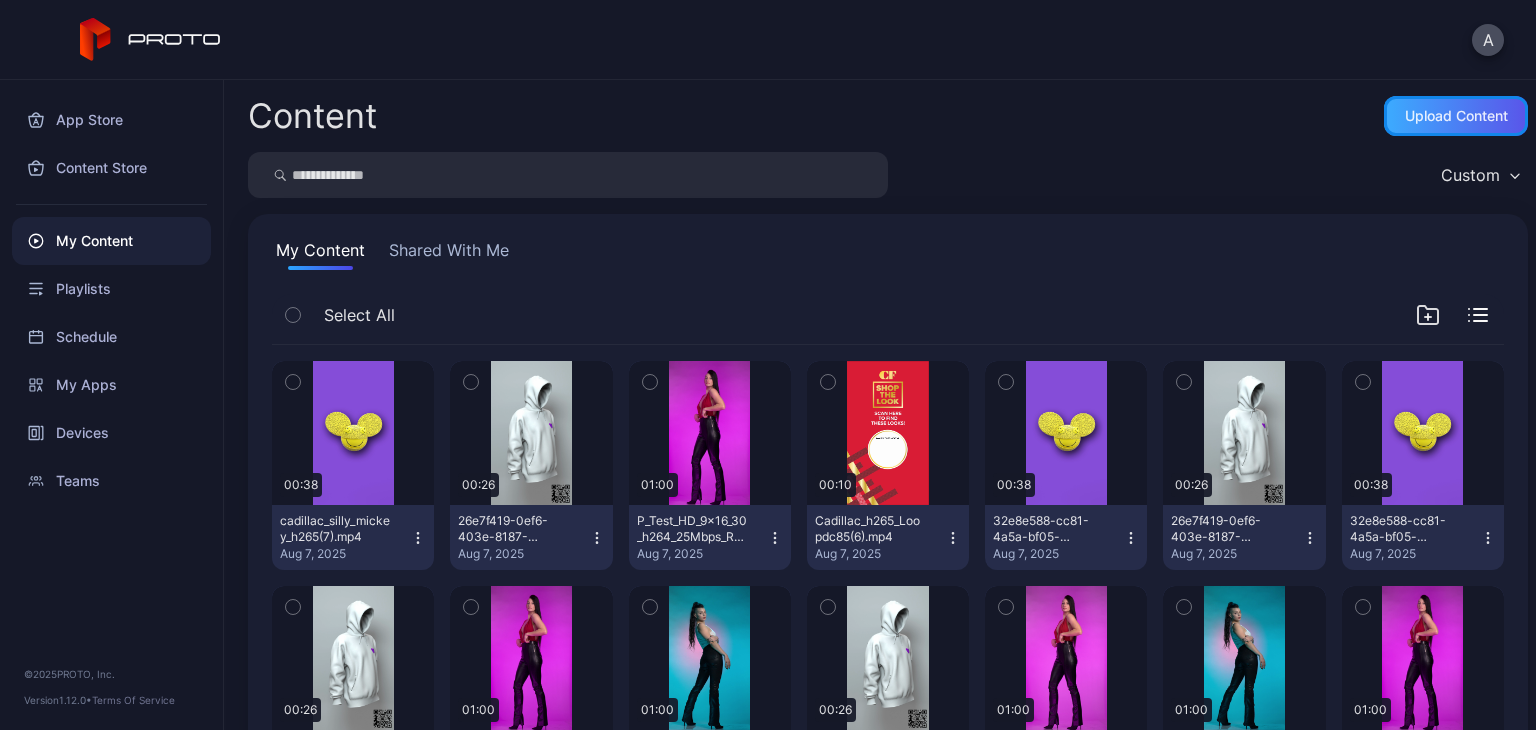 click on "Upload Content" at bounding box center [1456, 116] 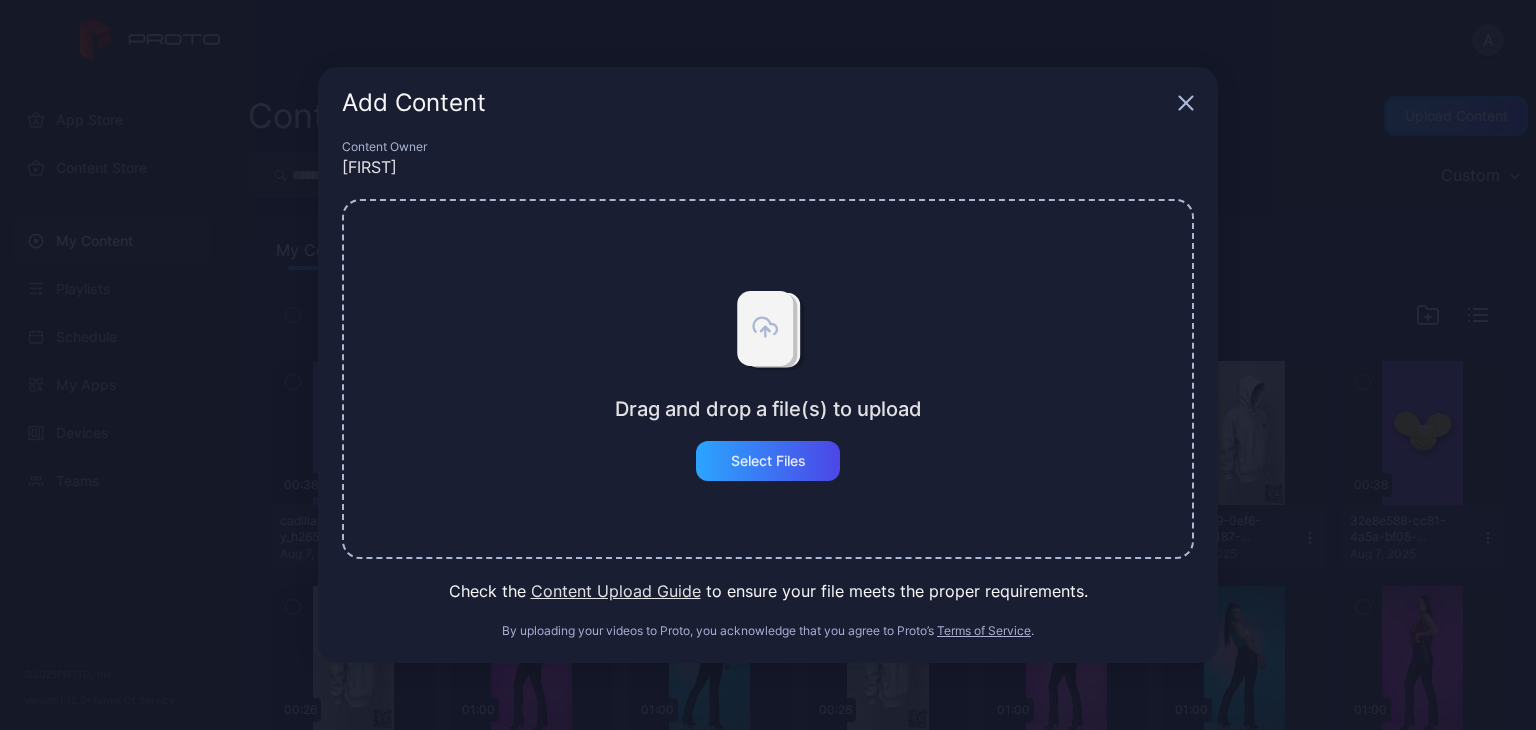type 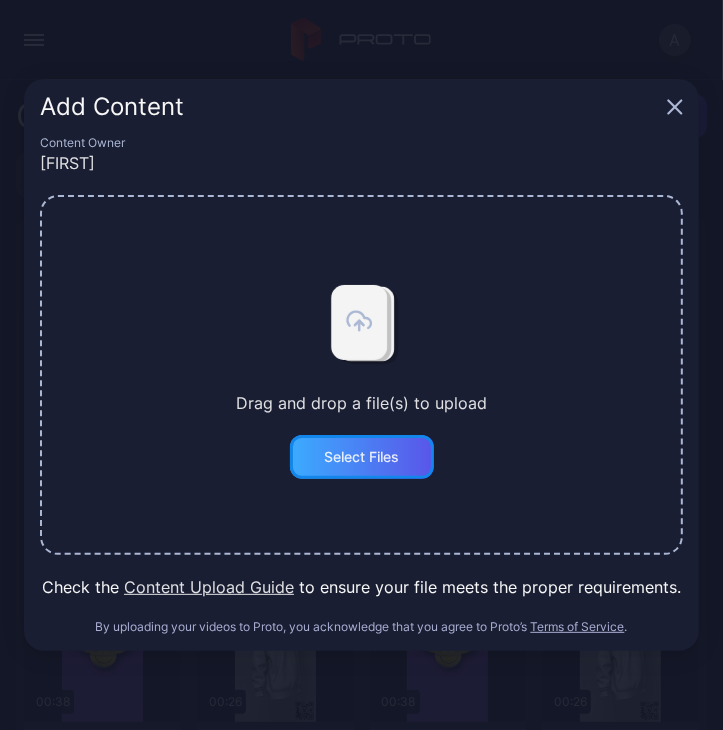 click on "Select Files" at bounding box center [361, 457] 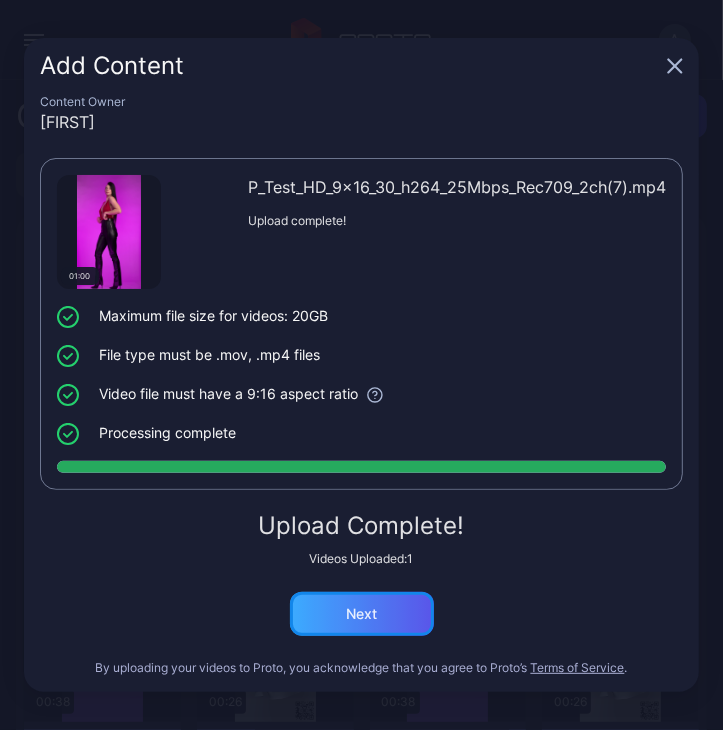 click on "Next" at bounding box center (361, 614) 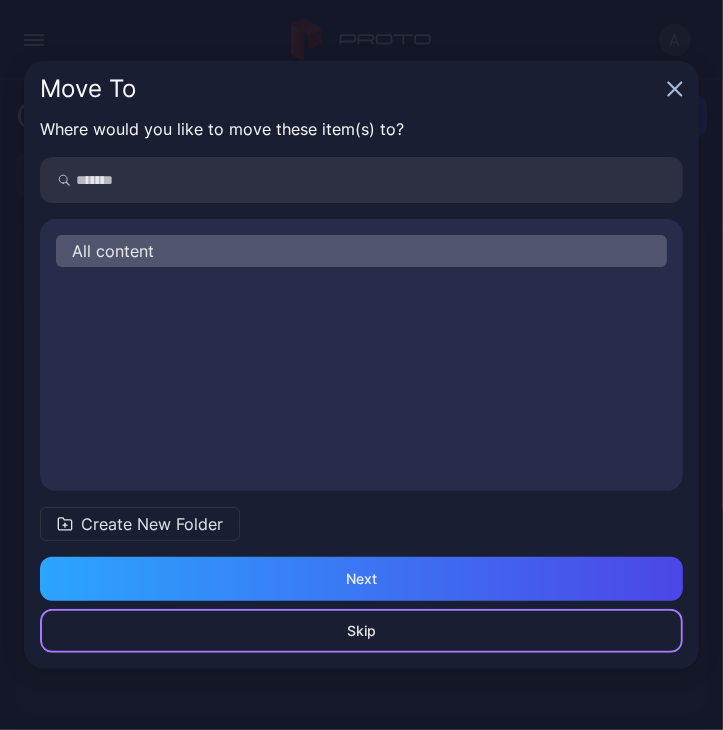 click on "Skip" at bounding box center (361, 631) 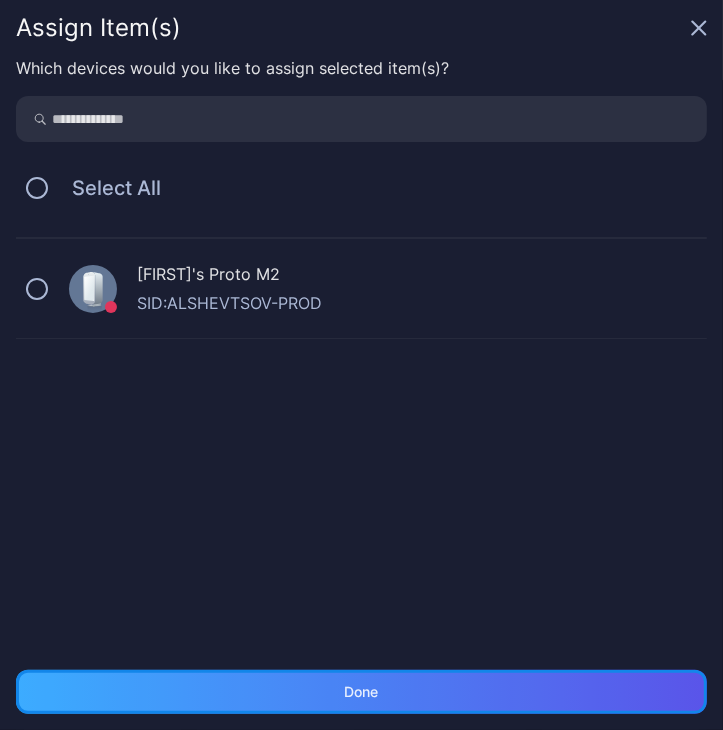 click on "Done" at bounding box center [361, 692] 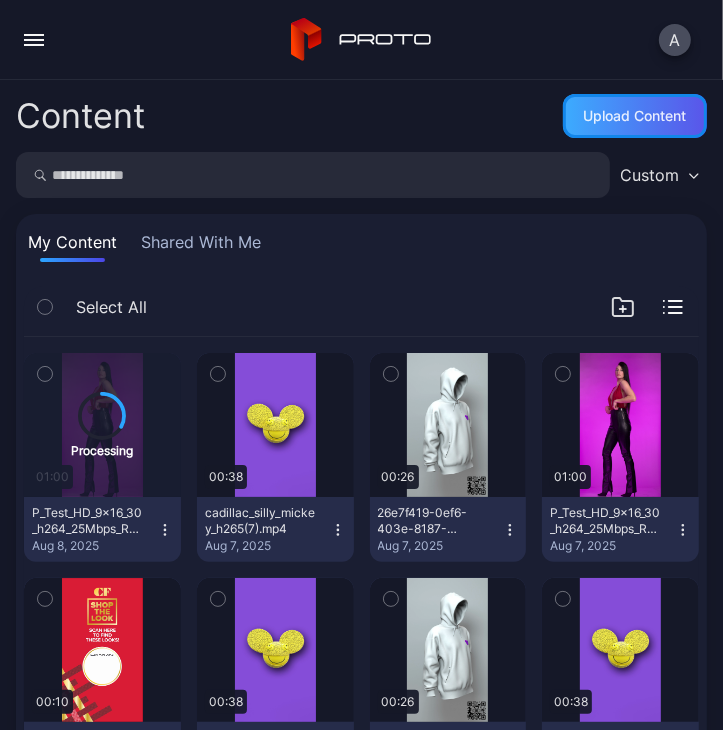 click on "Upload Content" at bounding box center [635, 116] 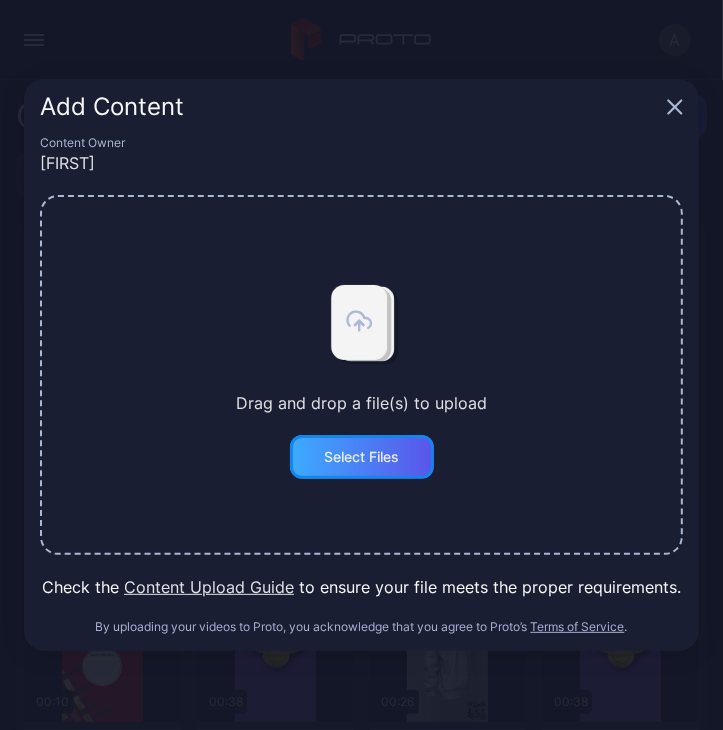 click on "Select Files" at bounding box center (362, 457) 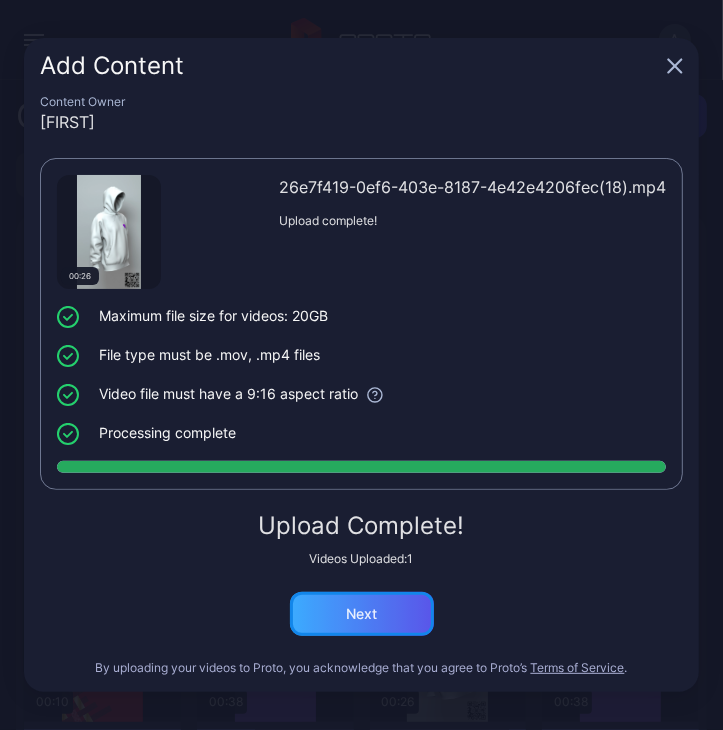 click on "Next" at bounding box center [361, 614] 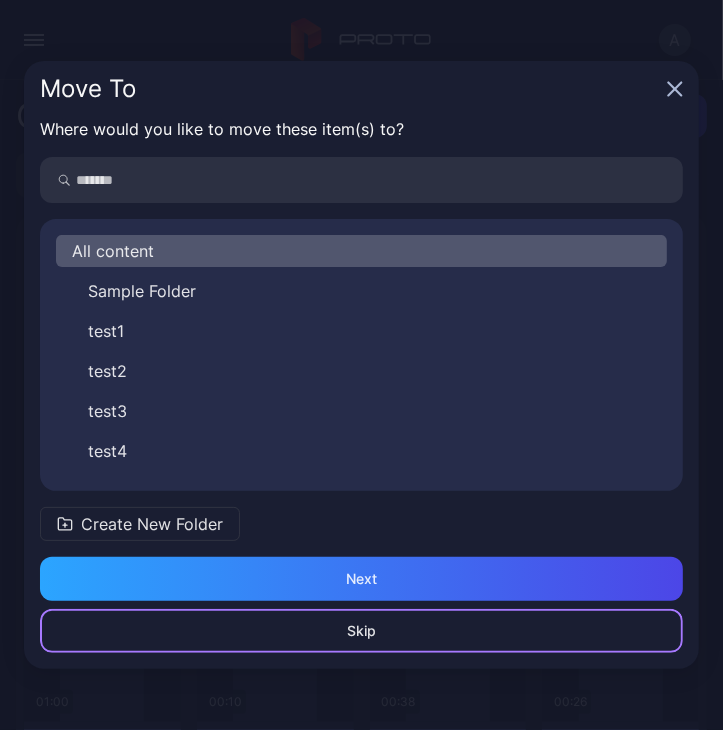 click on "Skip" at bounding box center (361, 631) 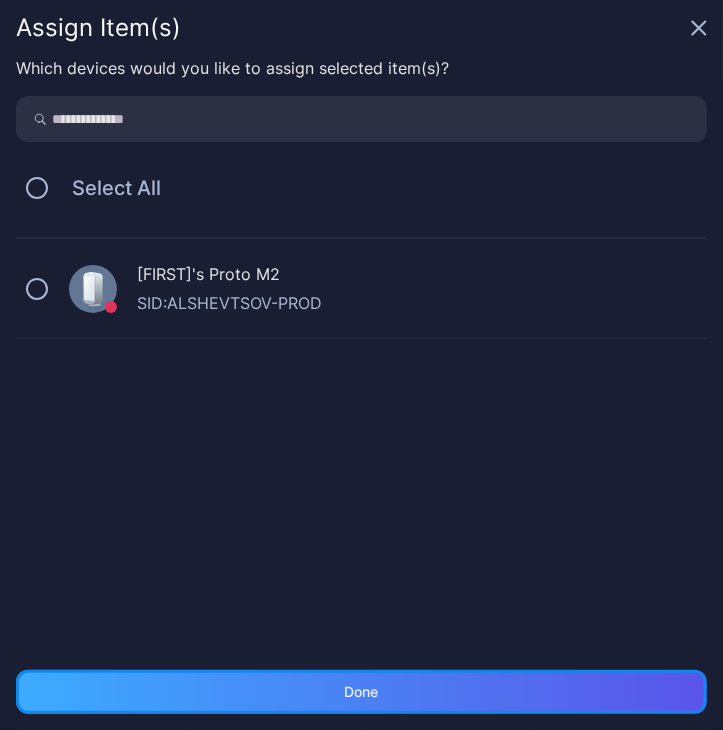 click on "Done" at bounding box center [361, 692] 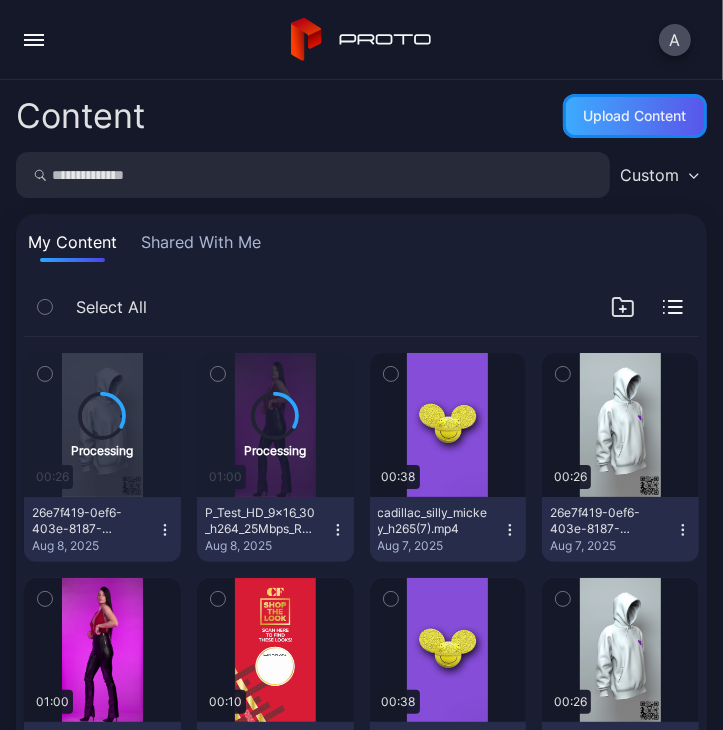 click on "Upload Content" at bounding box center [635, 116] 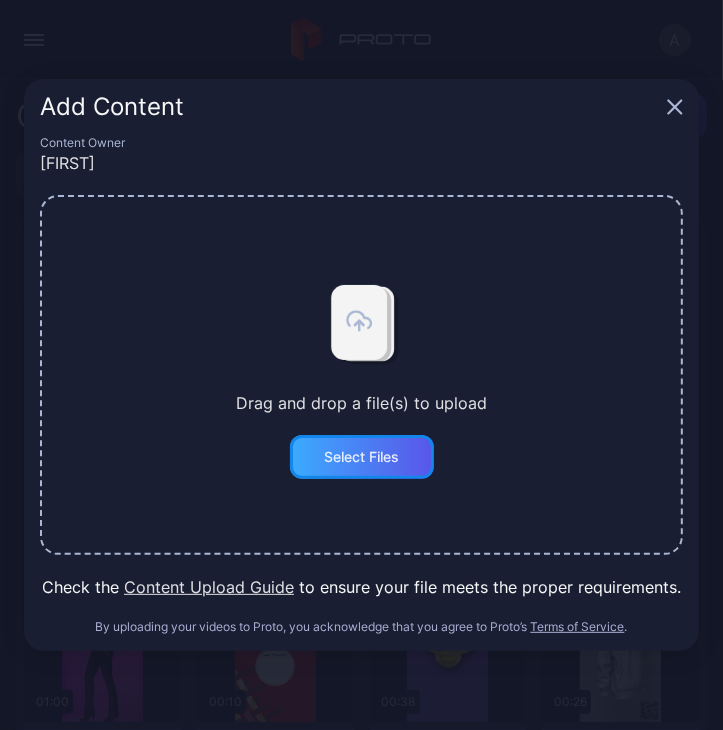 click on "Select Files" at bounding box center (362, 457) 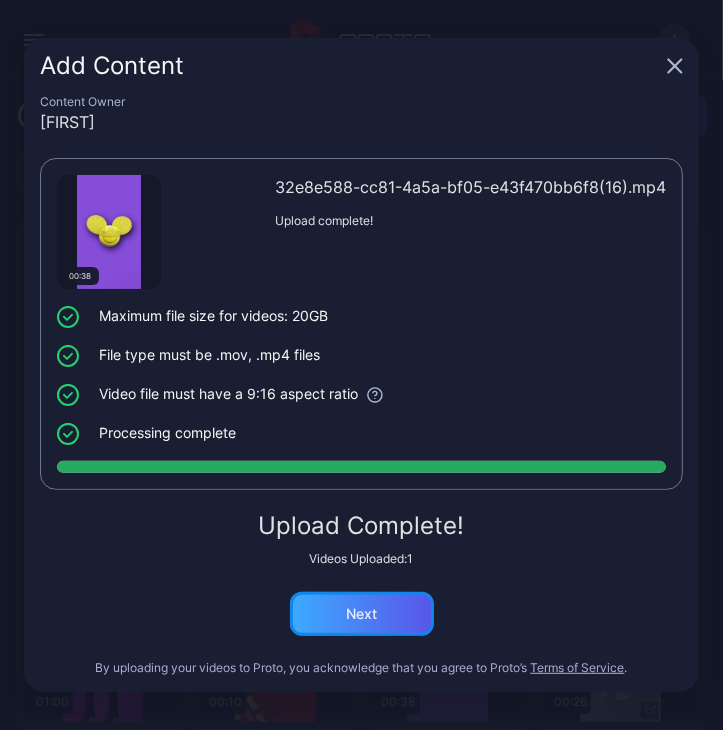 click on "Next" at bounding box center (362, 614) 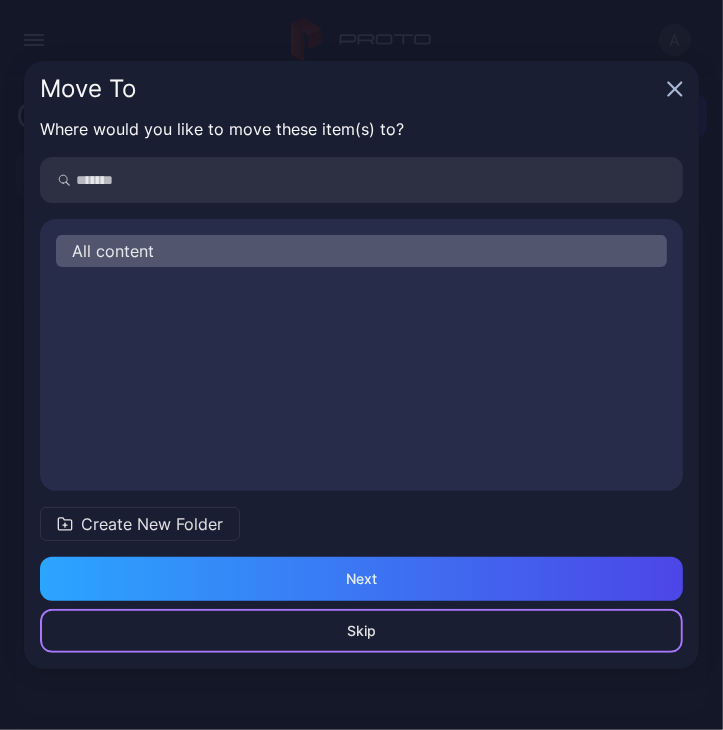 click on "Skip" at bounding box center [361, 631] 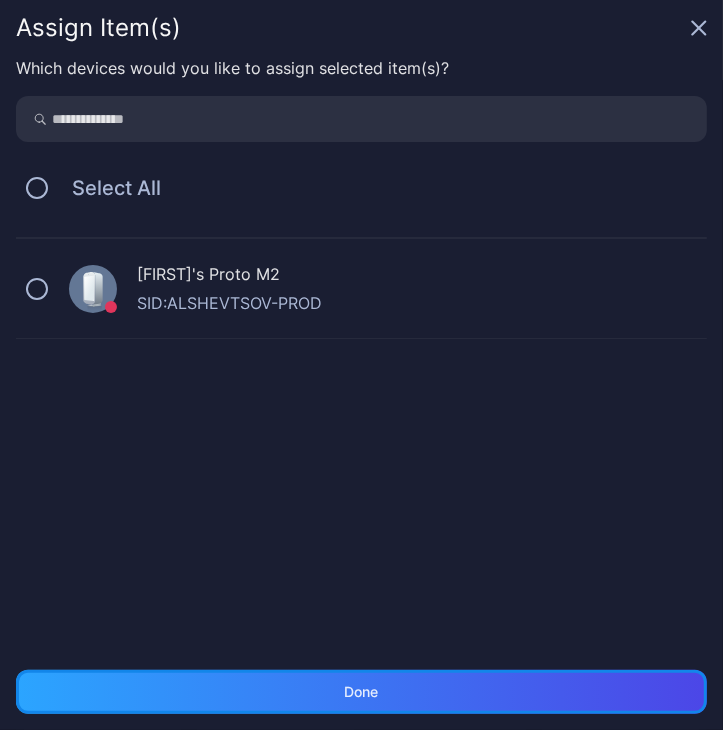 click on "Done" at bounding box center [361, 692] 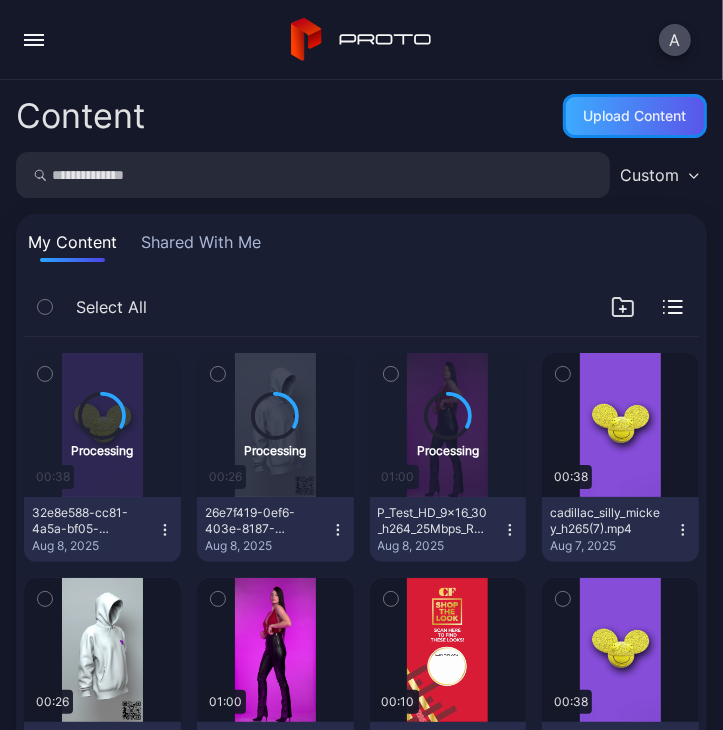click on "Upload Content" at bounding box center [635, 116] 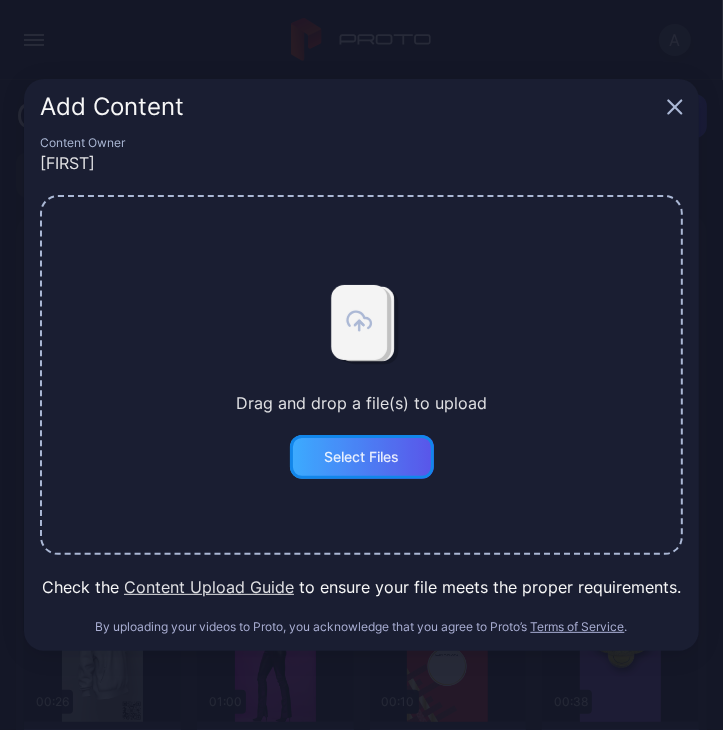 click on "Select Files" at bounding box center (361, 457) 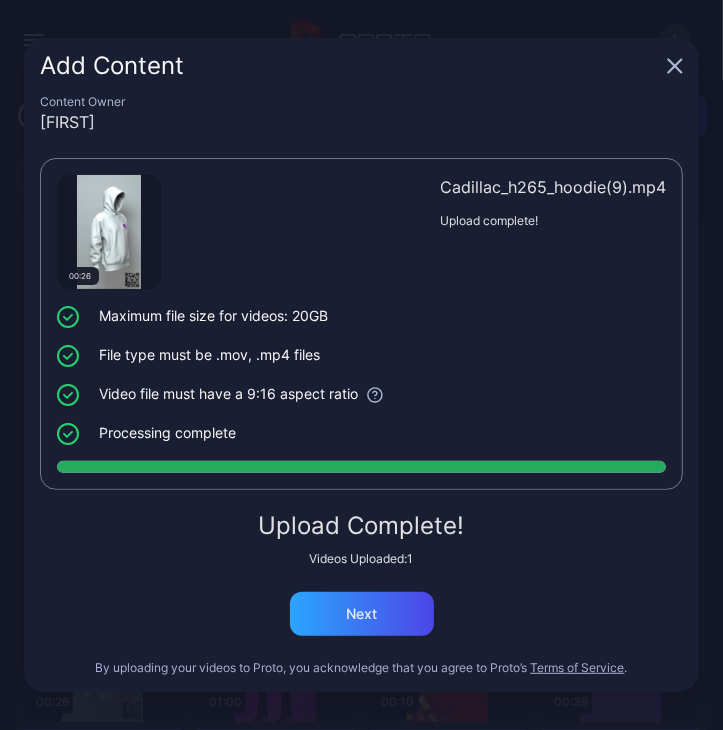 click on "Content Owner Alex 00:26 Cadillac_h265_hoodie(9).mp4 Upload complete! Maximum file size for videos: 20GB File type must be .mov, .mp4 files Video file must have a 9:16 aspect ratio Processing complete Upload Complete! Videos Uploaded:  1 Next By uploading your videos to Proto, you acknowledge that you agree to Proto’s   Terms of Service ." at bounding box center [361, 393] 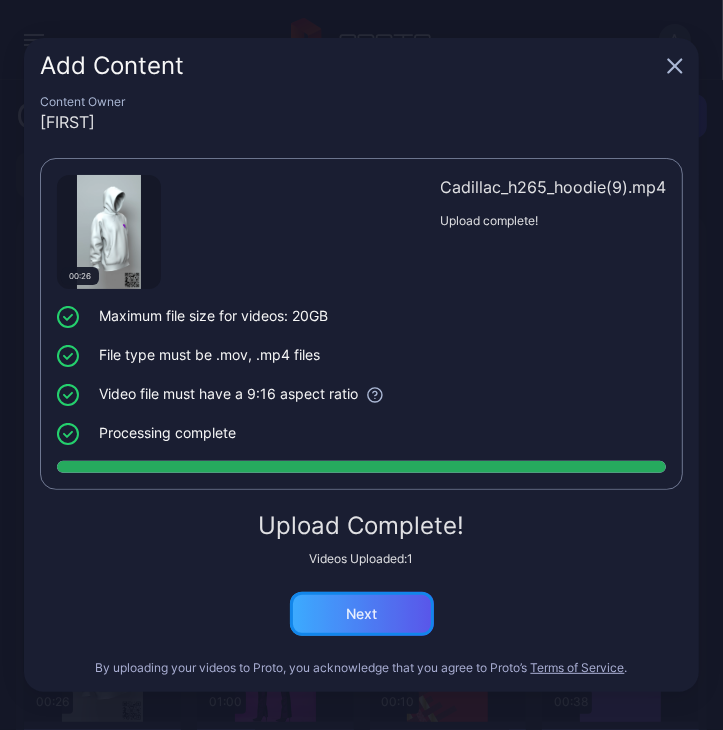 click on "Next" at bounding box center (361, 614) 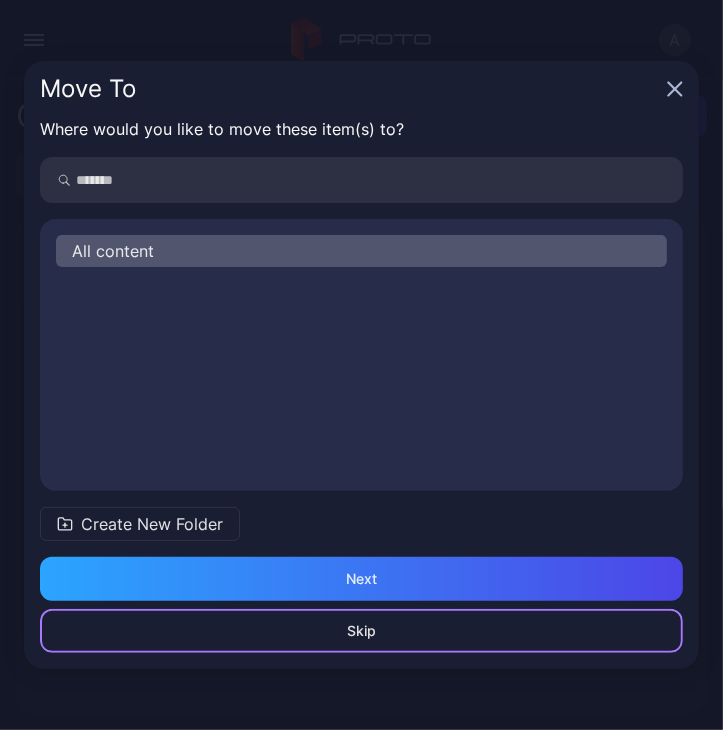 click on "Skip" at bounding box center [361, 631] 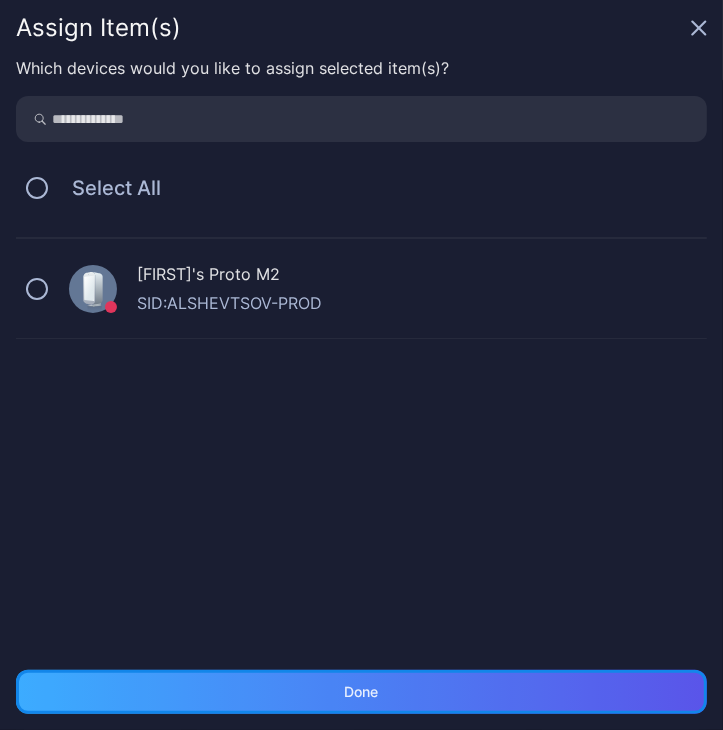click on "Done" at bounding box center [362, 692] 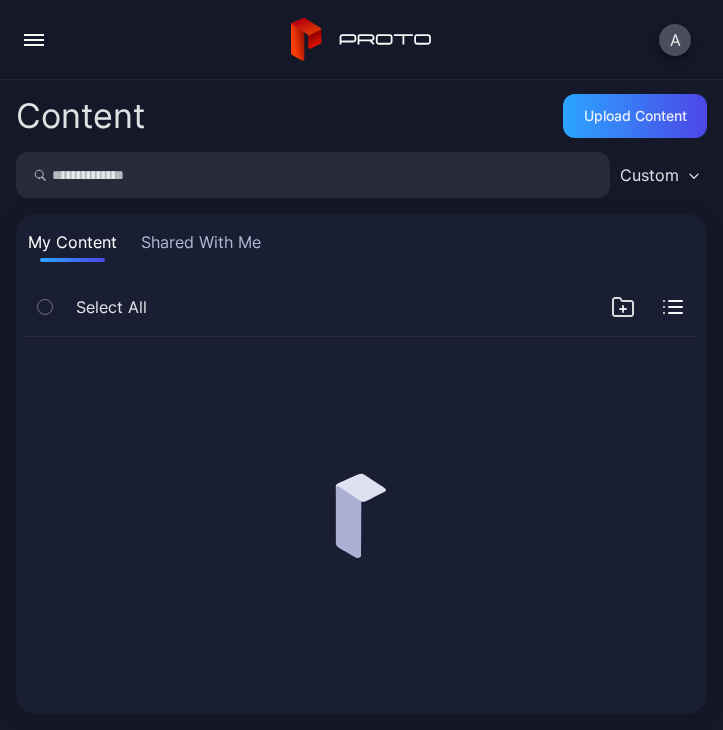 scroll, scrollTop: 0, scrollLeft: 0, axis: both 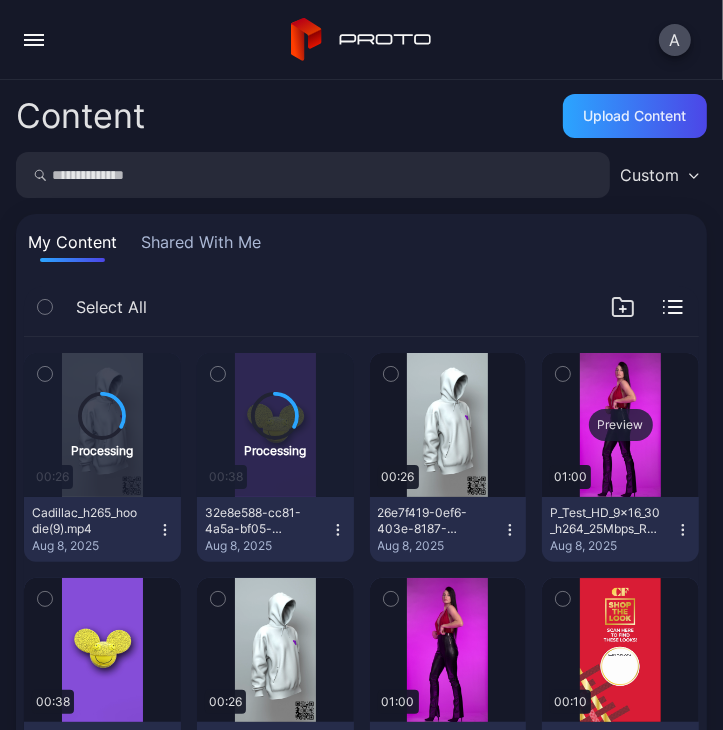 click on "Preview" at bounding box center (620, 425) 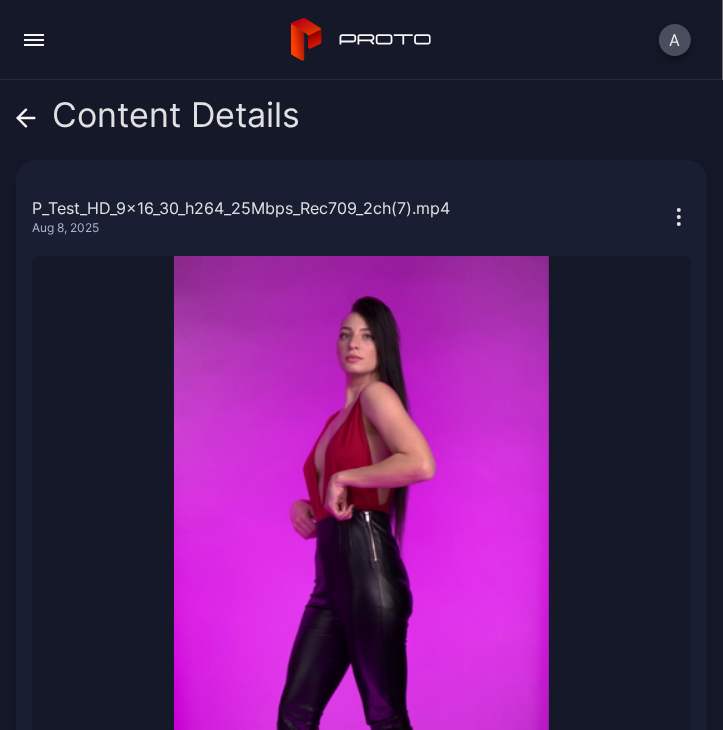 click 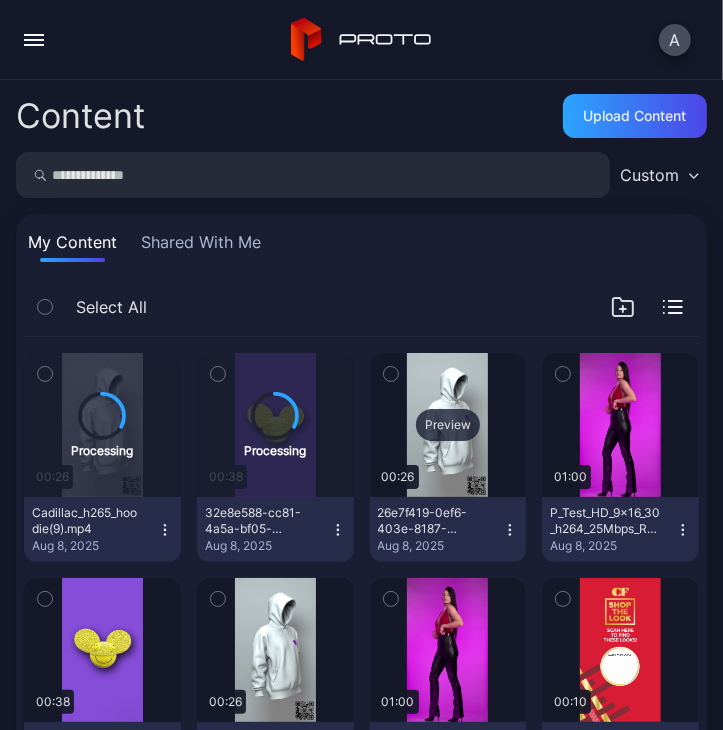click on "Preview" at bounding box center (448, 425) 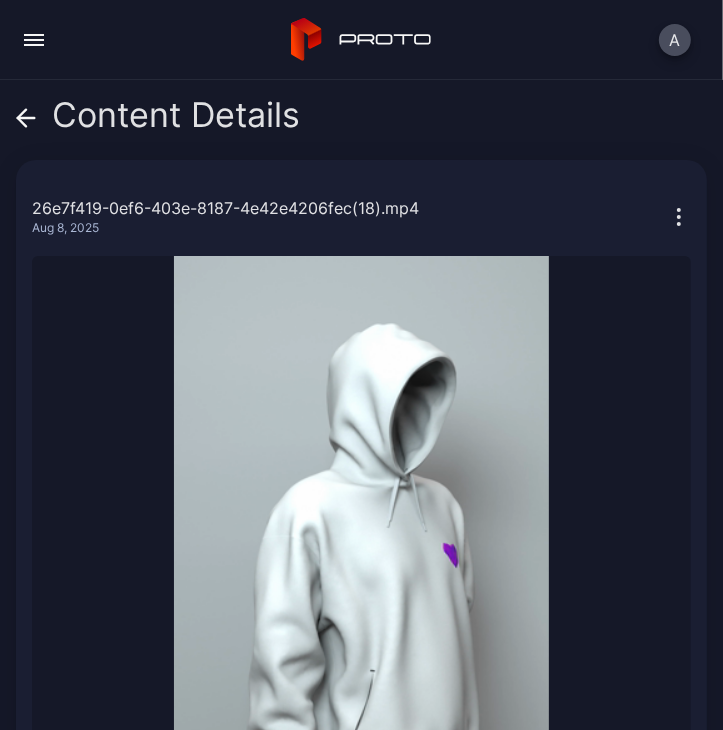click 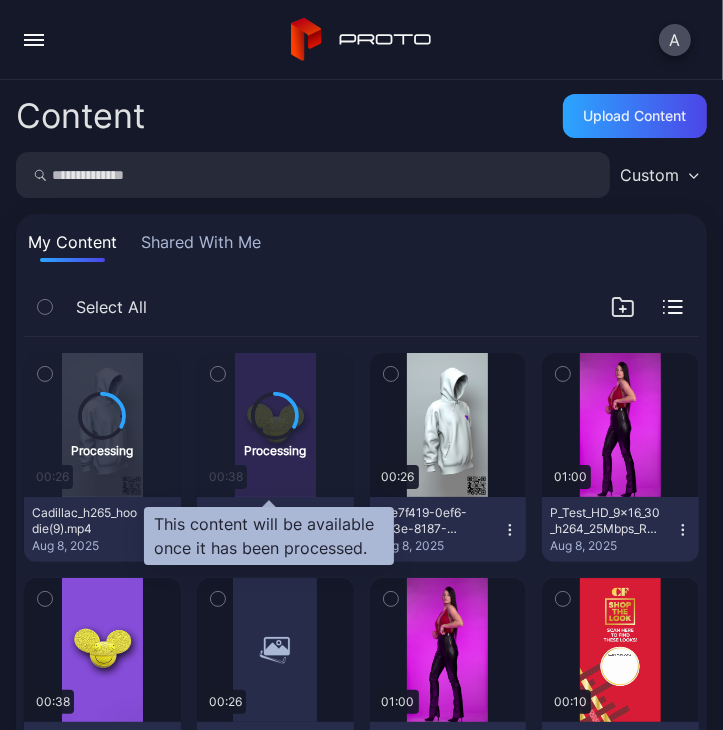 click 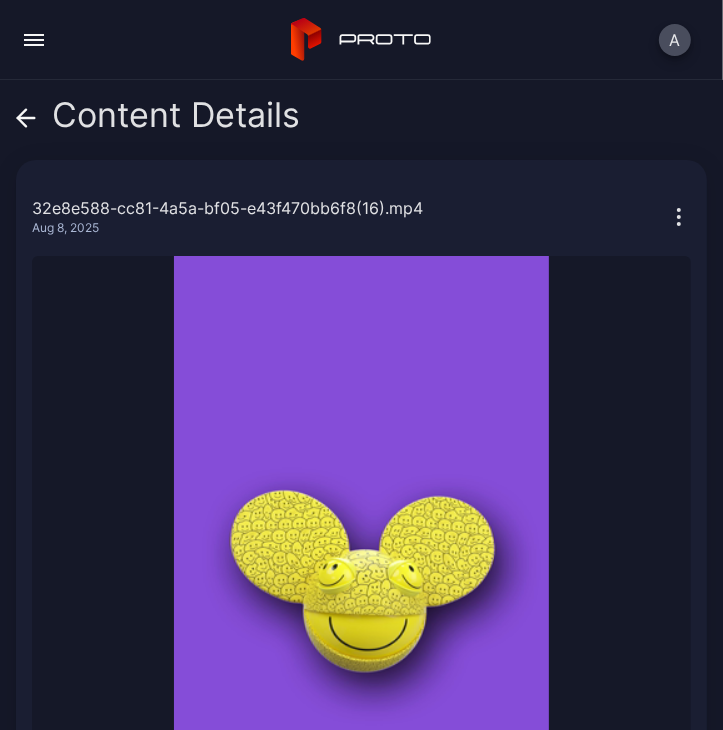 click 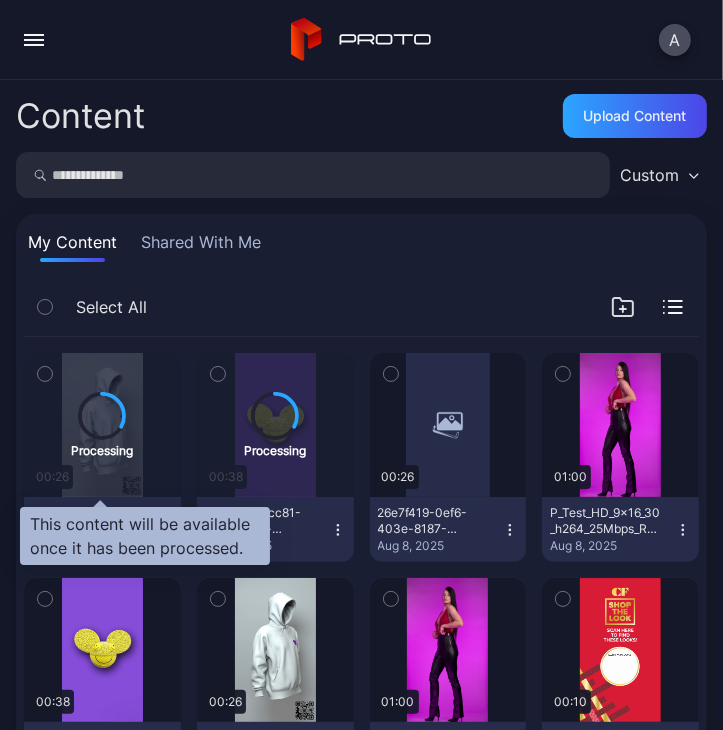 click on "Processing" at bounding box center (102, 425) 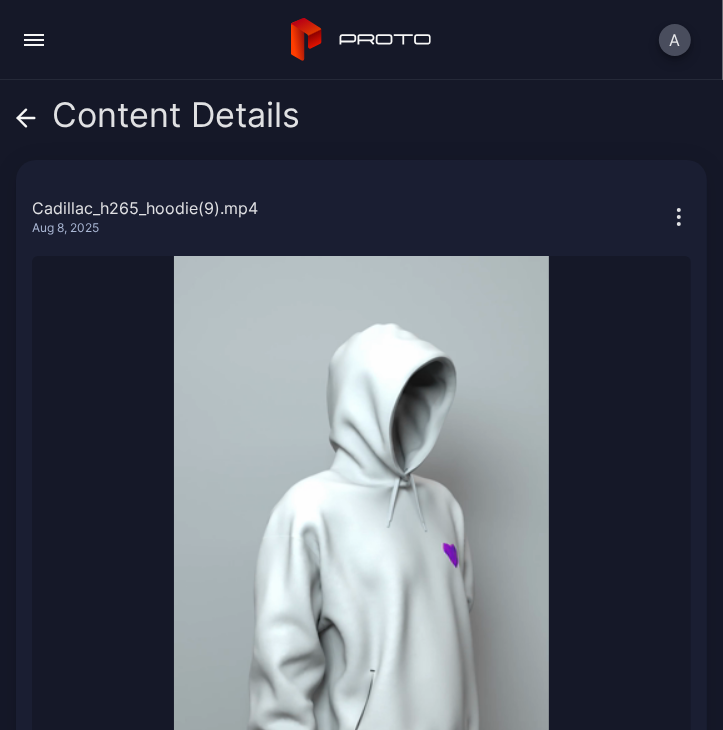 click 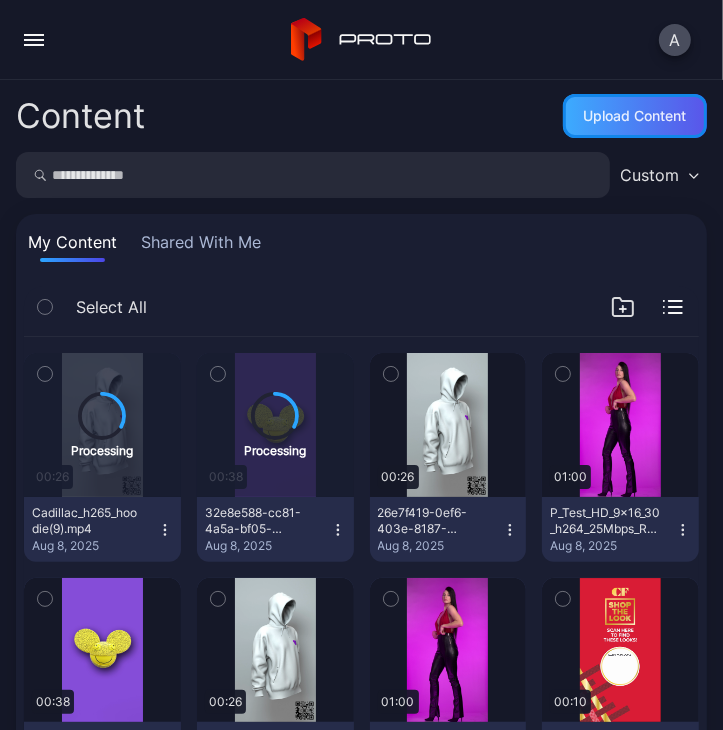 click on "Upload Content" at bounding box center (635, 116) 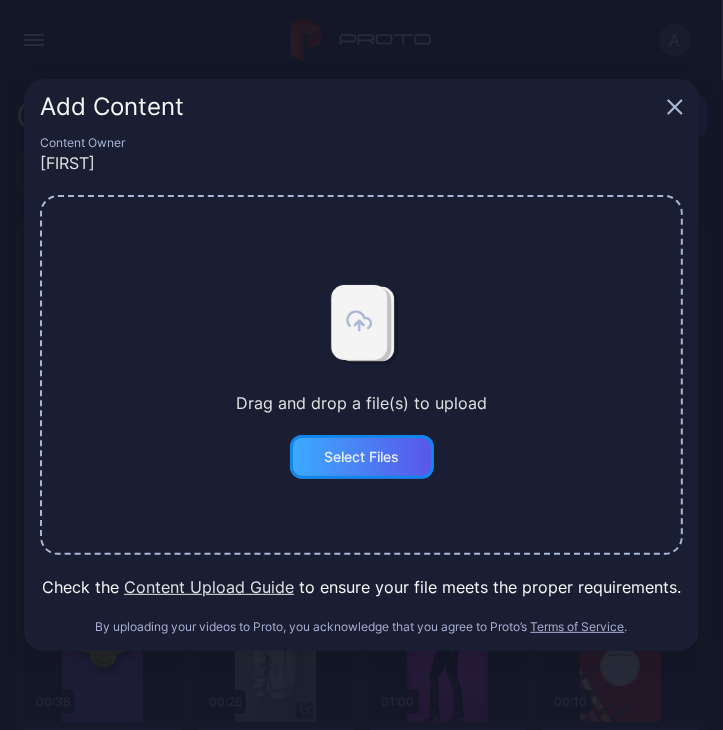click on "Select Files" at bounding box center [362, 457] 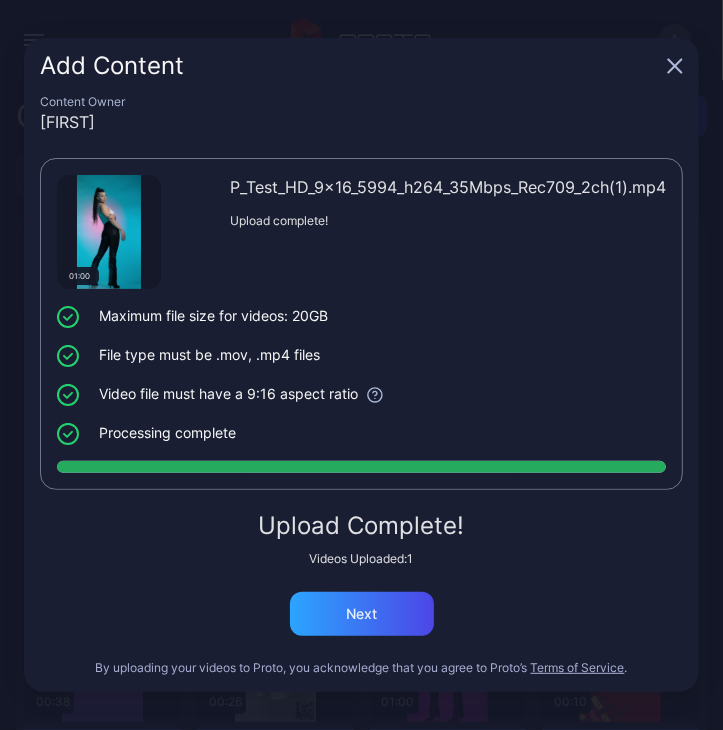 click on "Content Owner [FIRST] 01:00 P_Test_HD_9x16_5994_h264_35Mbps_Rec709_2ch(1).mp4 Upload complete! Maximum file size for videos: 20GB File type must be .mov, .mp4 files Video file must have a 9:16 aspect ratio Processing complete Upload Complete! Videos Uploaded:  1 Next By uploading your videos to Proto, you acknowledge that you agree to Proto’s   Terms of Service ." at bounding box center [361, 393] 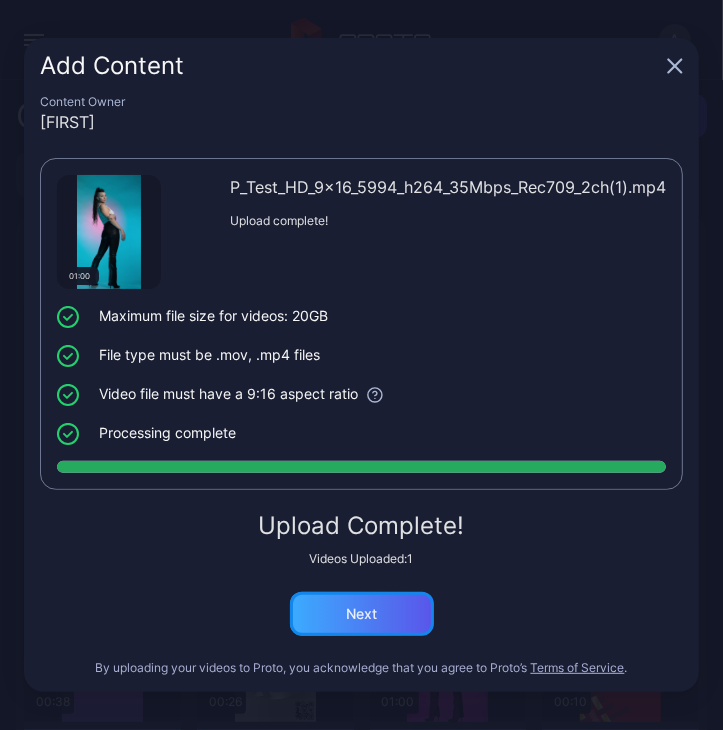 click on "Next" at bounding box center [362, 614] 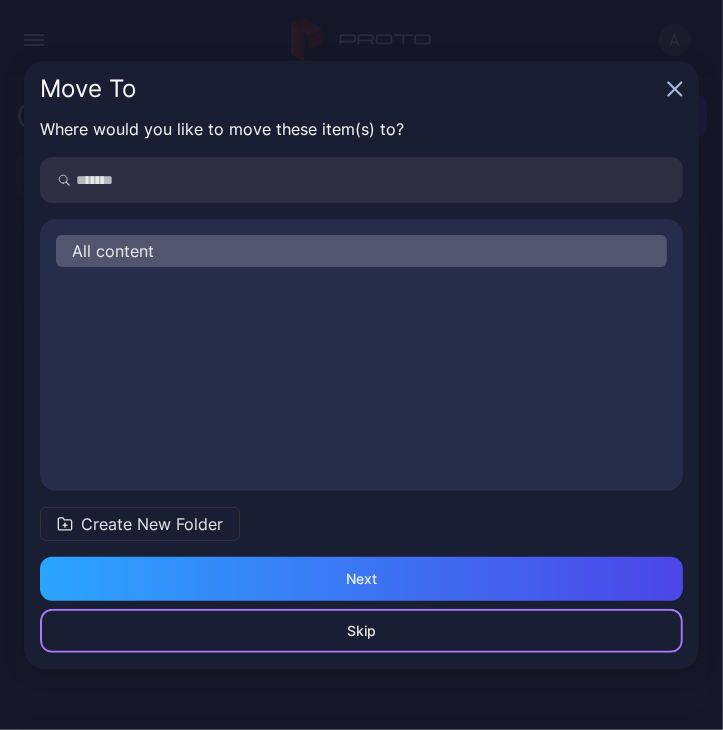 click on "Skip" at bounding box center (361, 631) 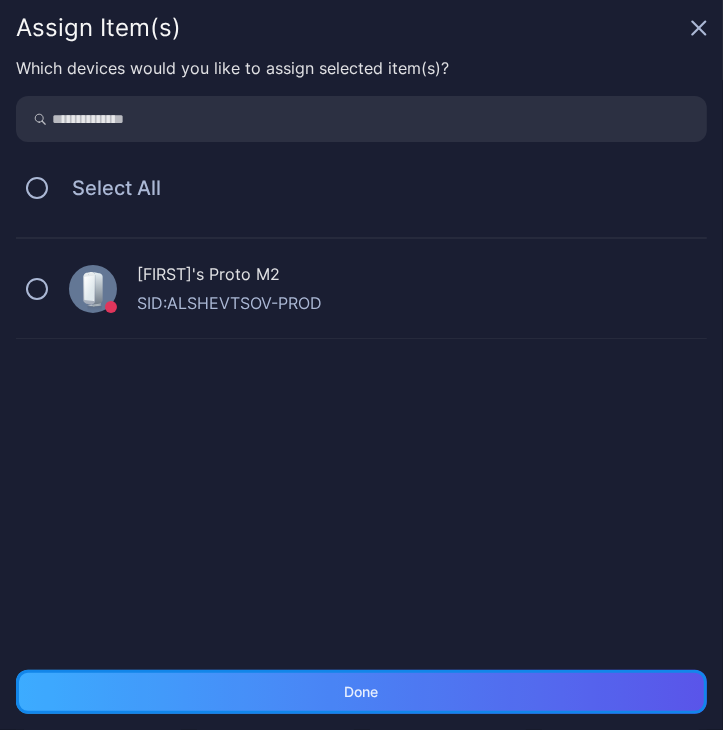 click on "Done" at bounding box center (361, 692) 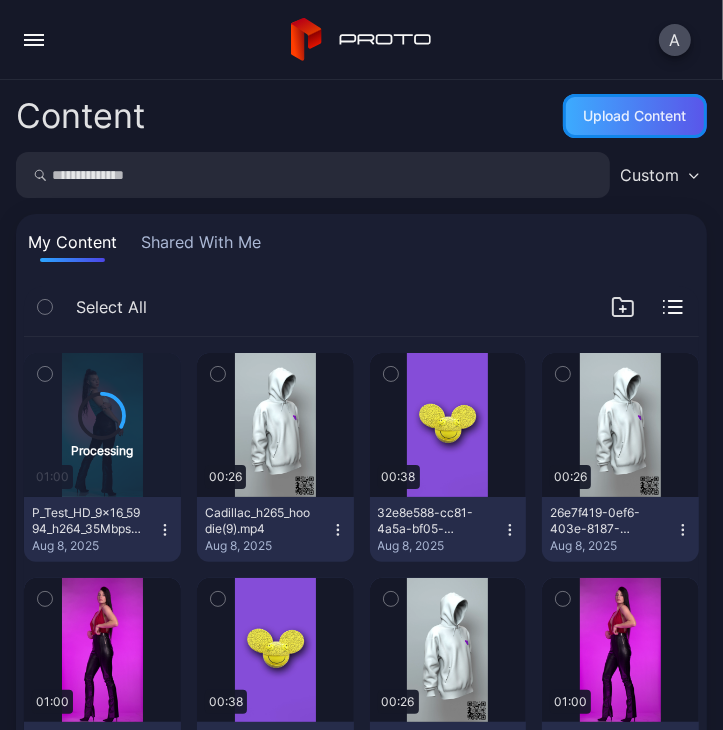 click on "Upload Content" at bounding box center [635, 116] 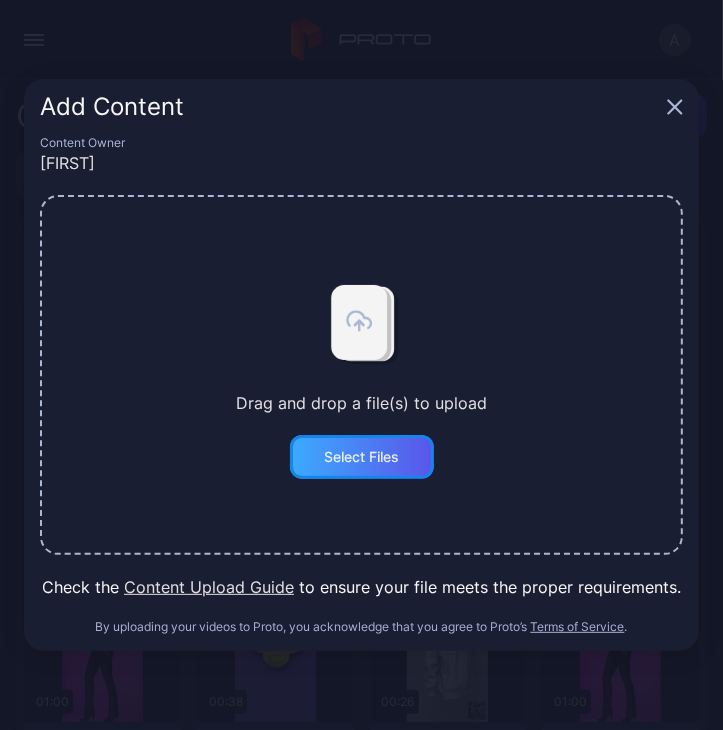click on "Select Files" at bounding box center [362, 457] 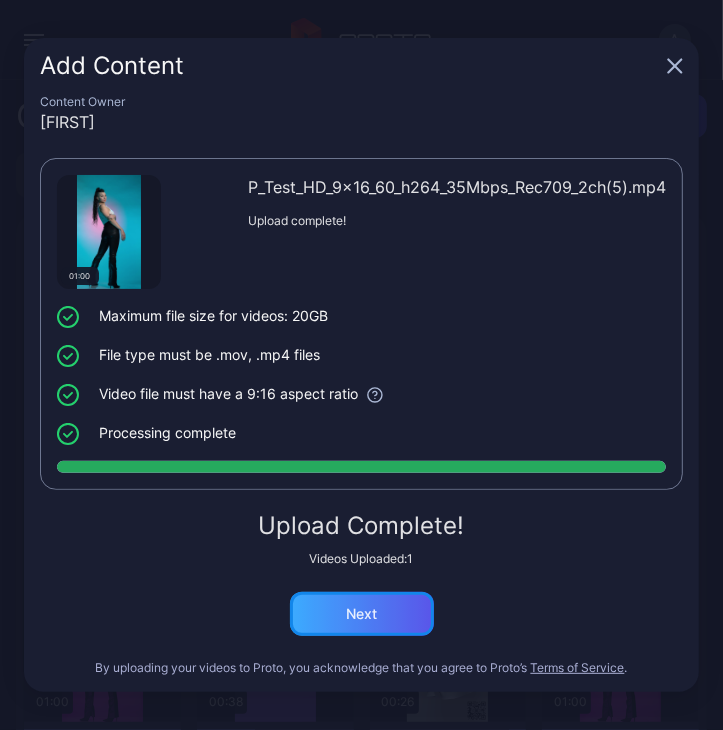 click on "Next" at bounding box center [362, 614] 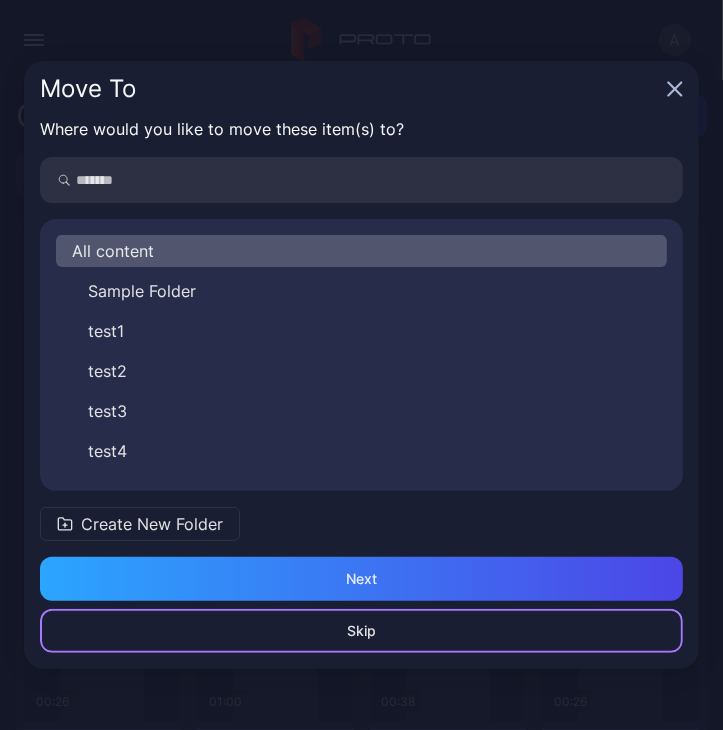 click on "Skip" at bounding box center (361, 631) 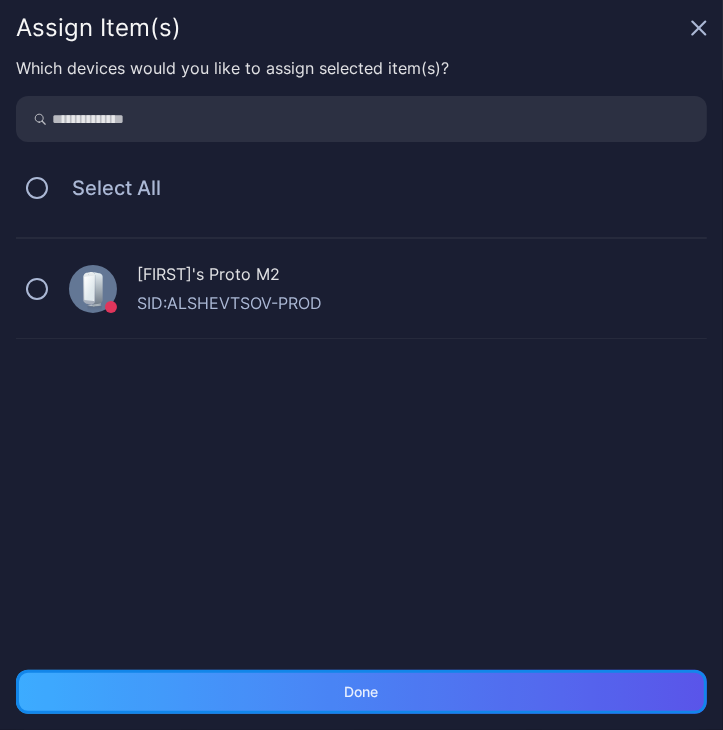 click on "Done" at bounding box center [361, 692] 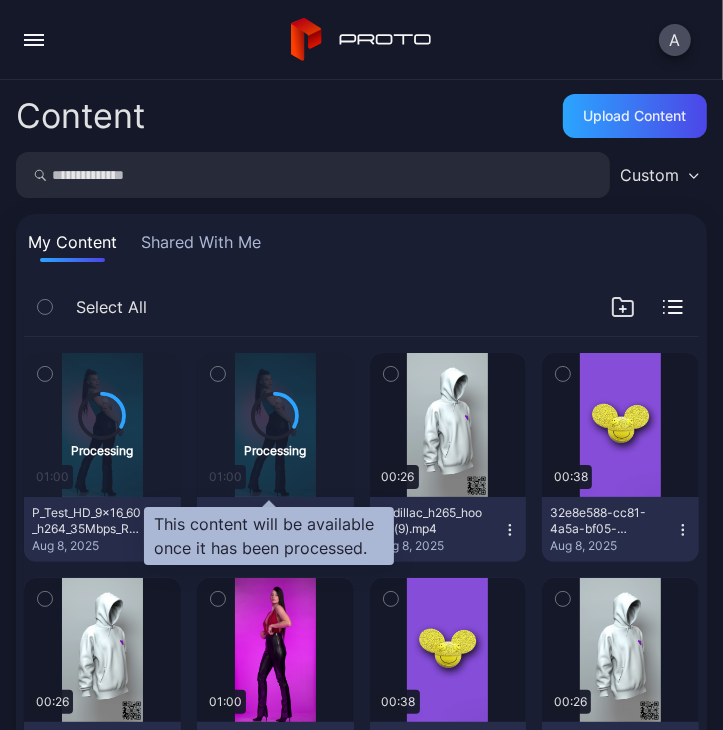 click on "Processing" at bounding box center [275, 425] 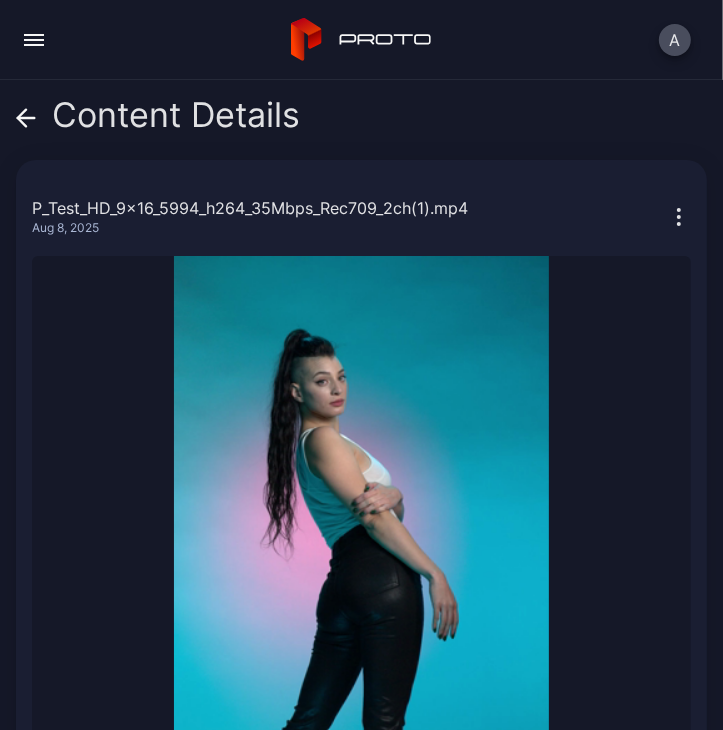 click at bounding box center (26, 115) 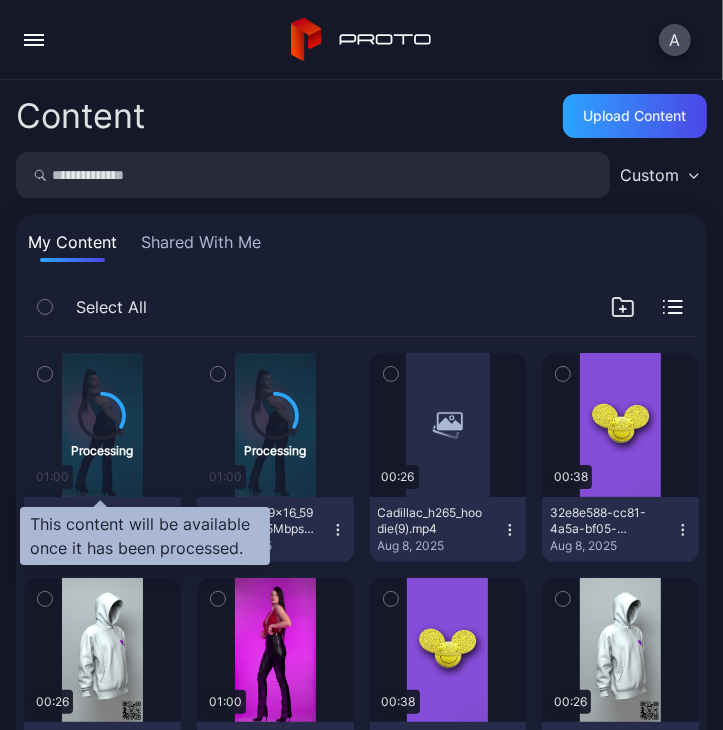 click 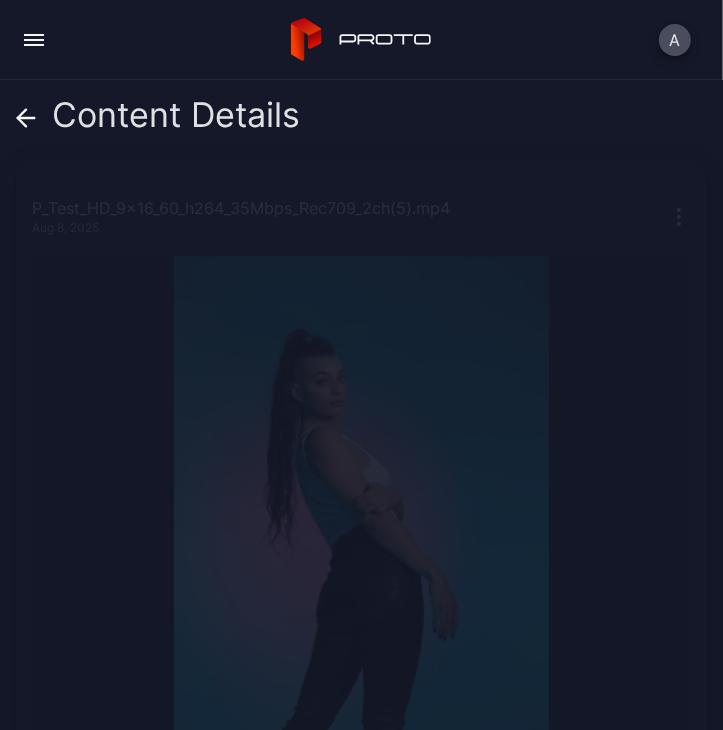 click 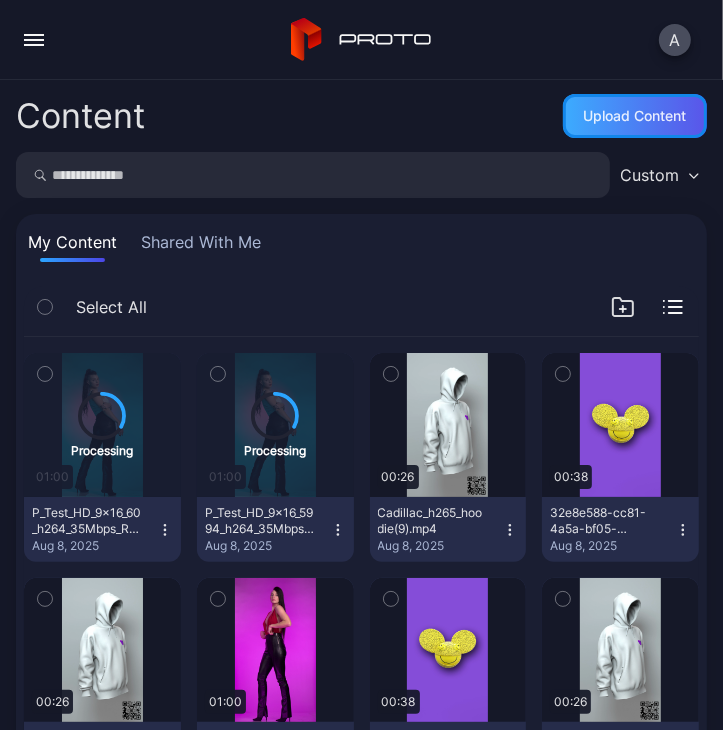 click on "Upload Content" at bounding box center (635, 116) 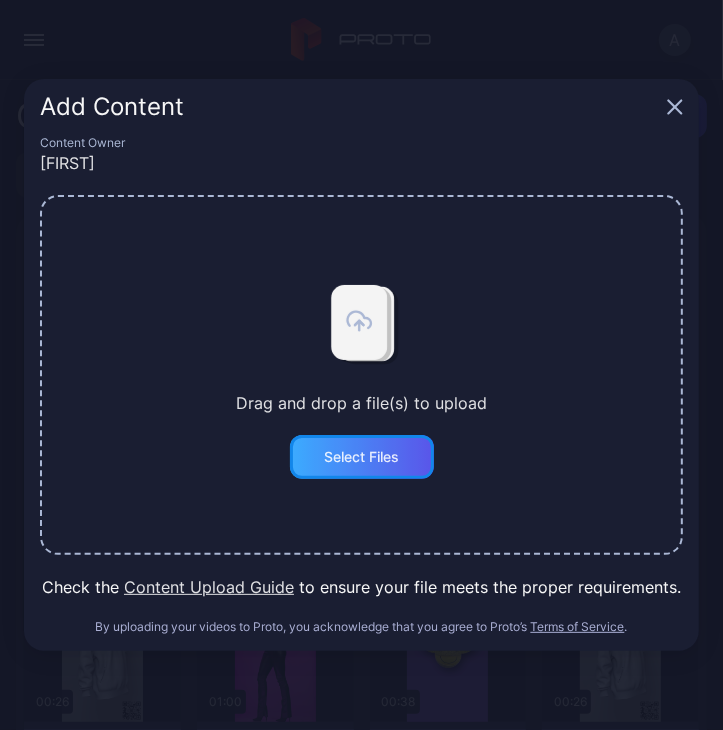 click on "Select Files" at bounding box center [361, 457] 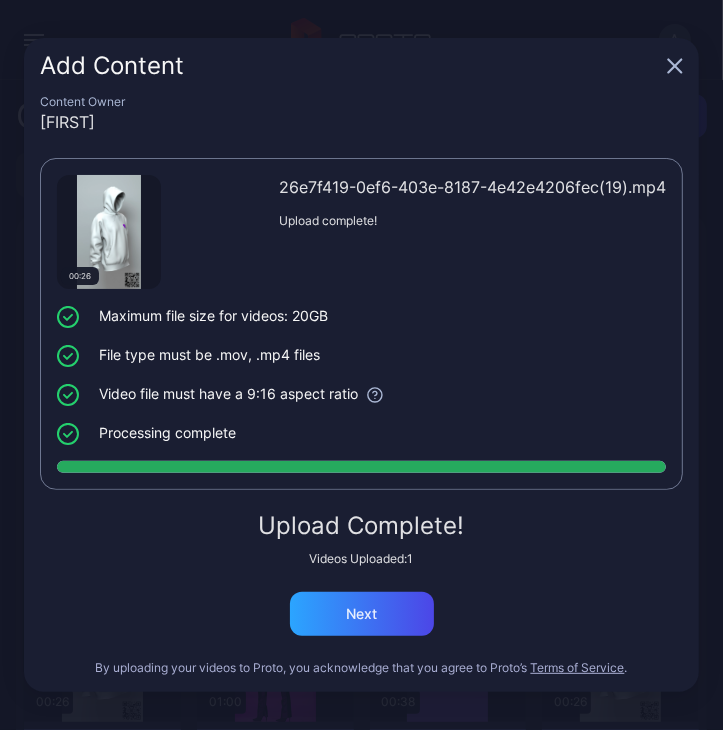 click on "Upload Complete! Videos Uploaded:  1 Next" at bounding box center [361, 575] 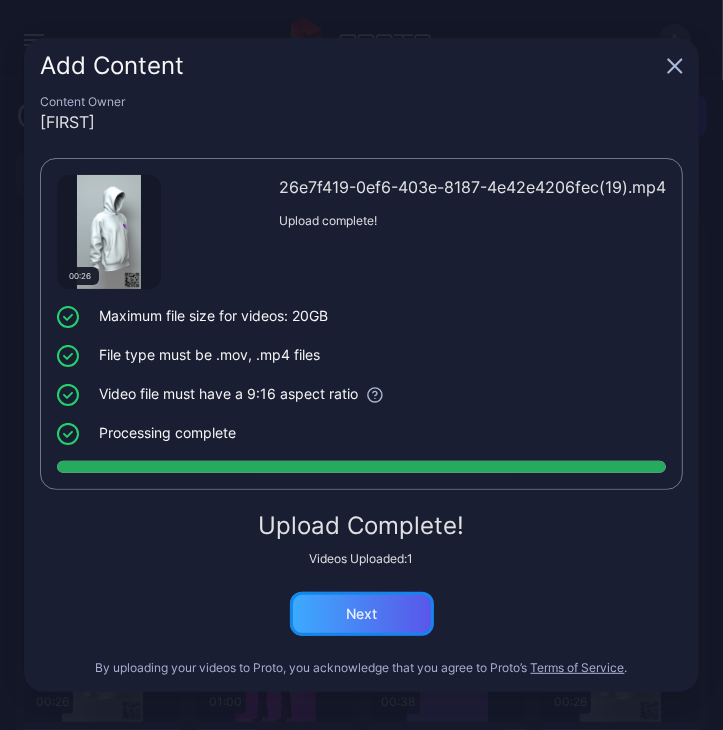 click on "Next" at bounding box center [362, 614] 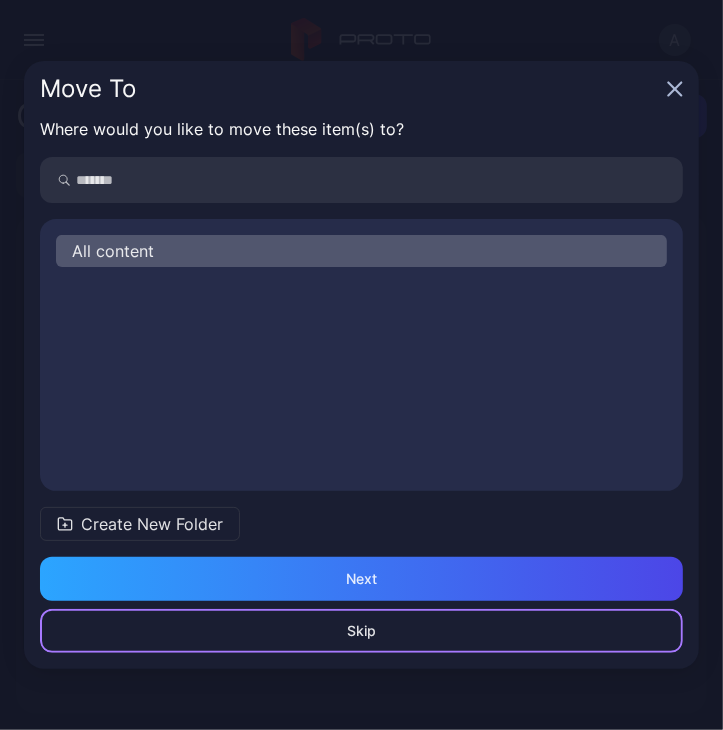 click on "Skip" at bounding box center [361, 631] 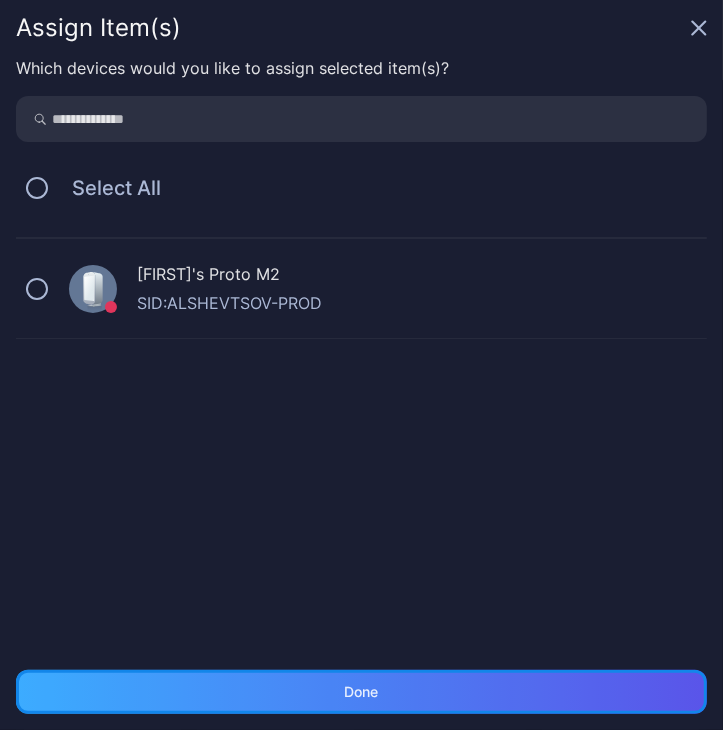 click on "Done" at bounding box center (361, 692) 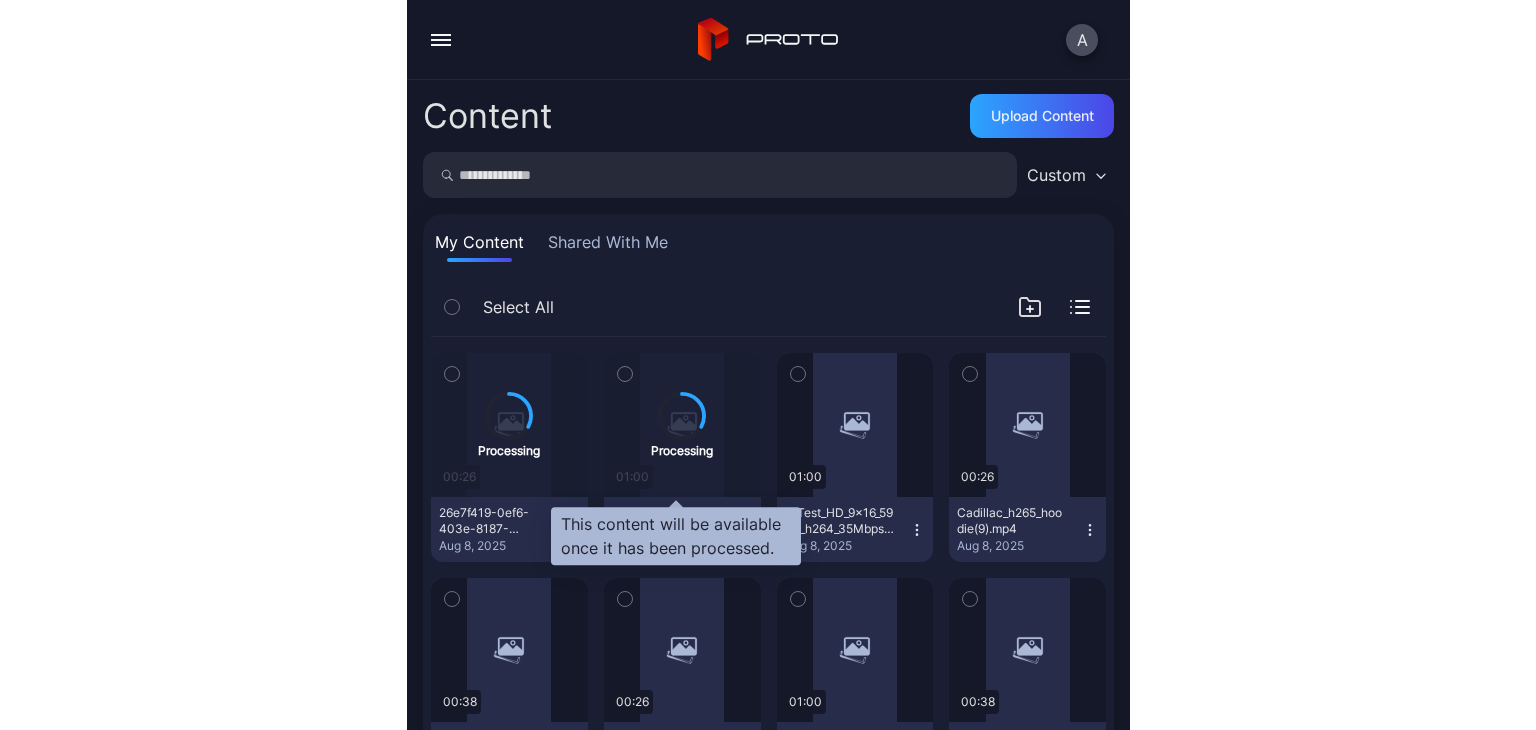 scroll, scrollTop: 0, scrollLeft: 0, axis: both 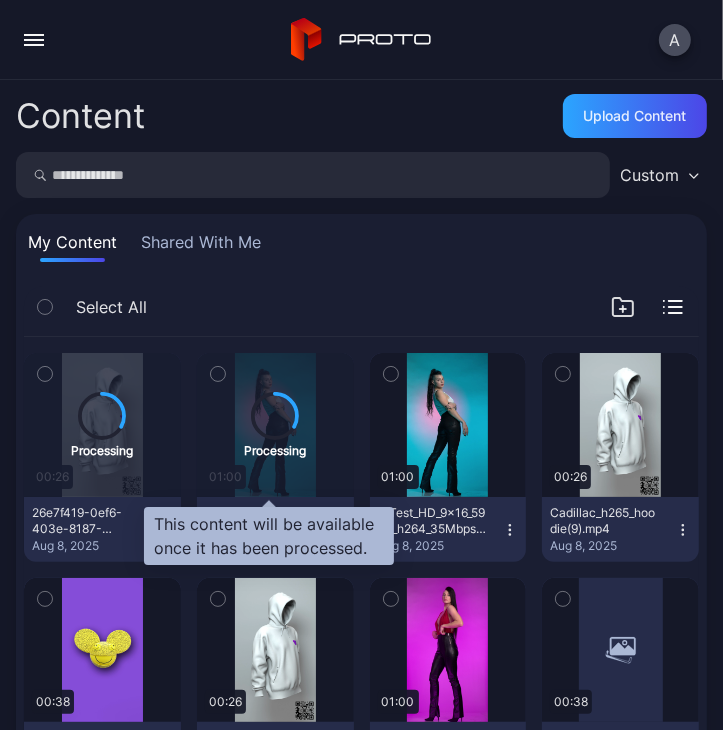 click 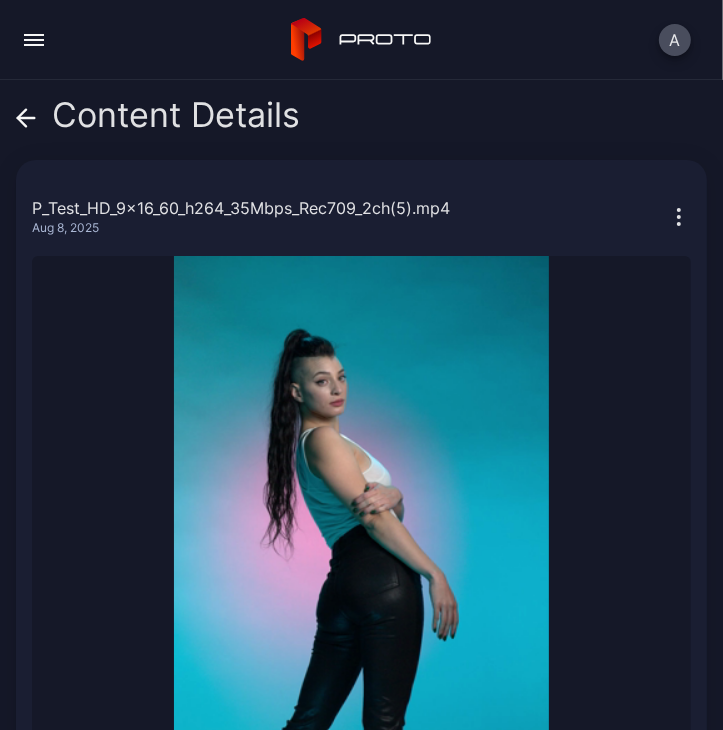 click 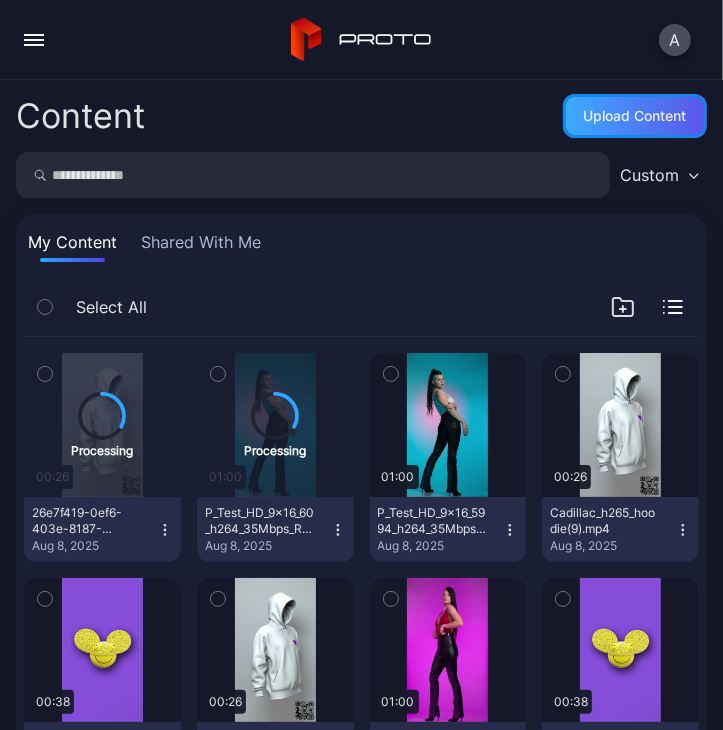 click on "Upload Content" at bounding box center (635, 116) 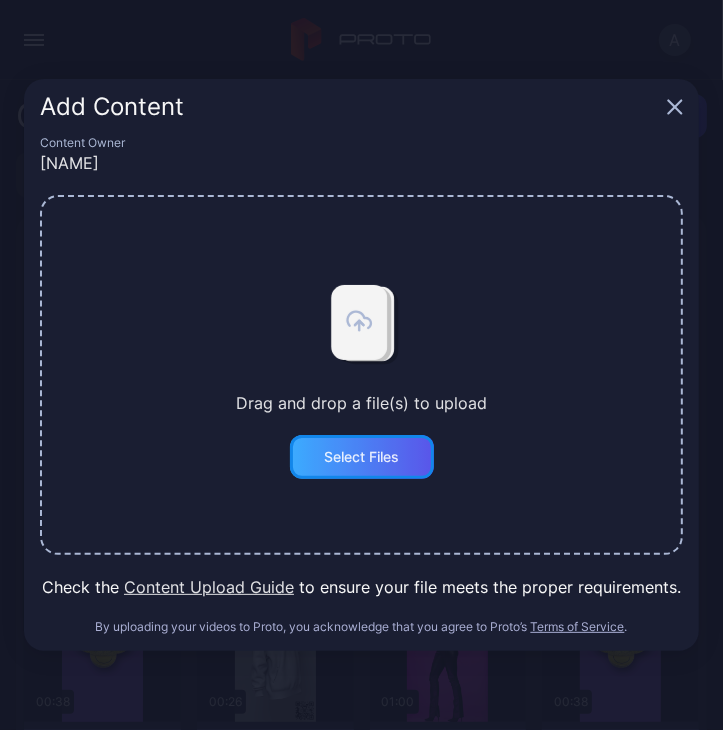 click on "Select Files" at bounding box center (361, 457) 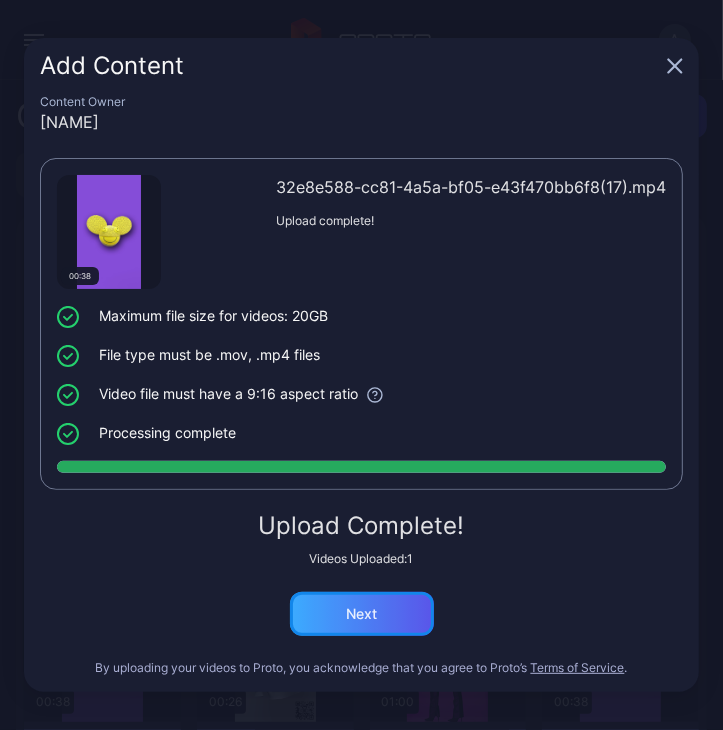click on "Next" at bounding box center (362, 614) 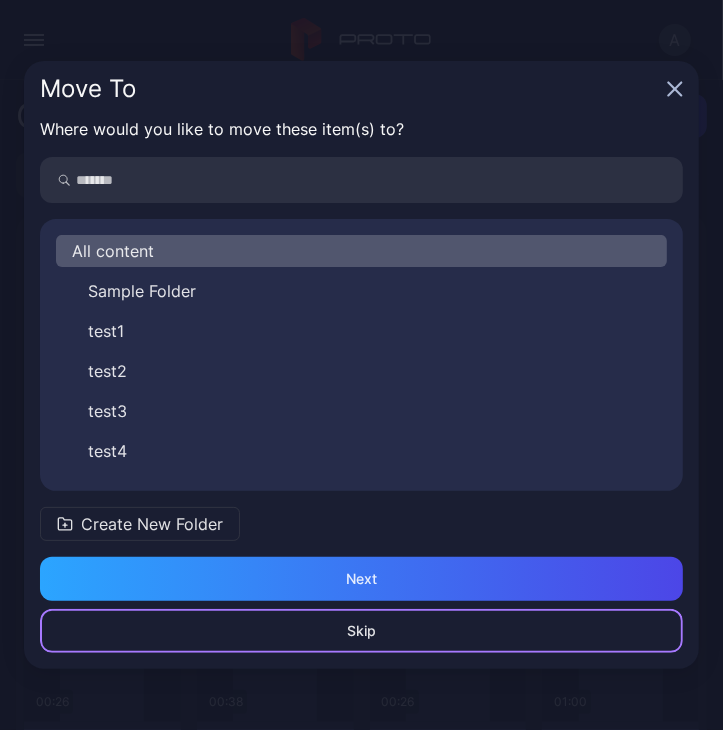 click on "Skip" at bounding box center (361, 631) 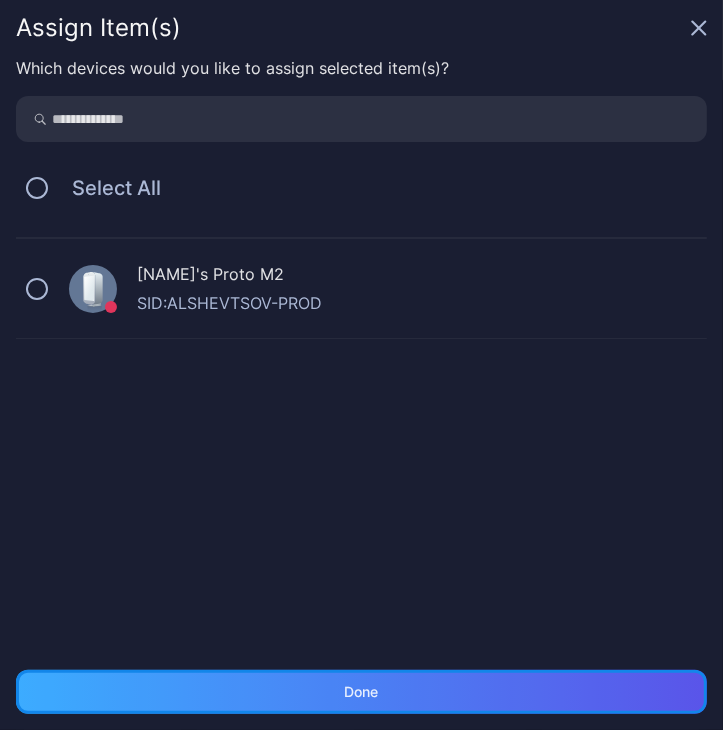 click on "Done" at bounding box center (361, 692) 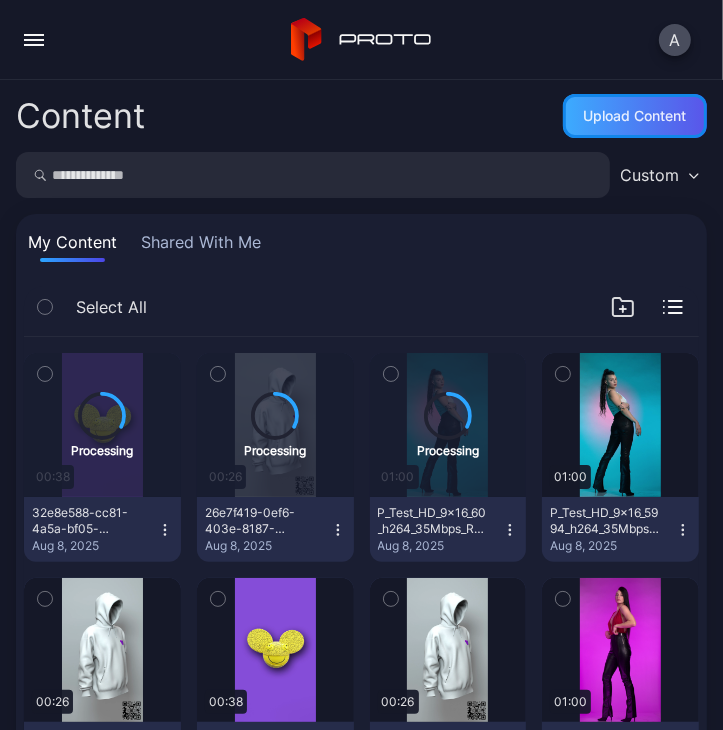 click on "Upload Content" at bounding box center (635, 116) 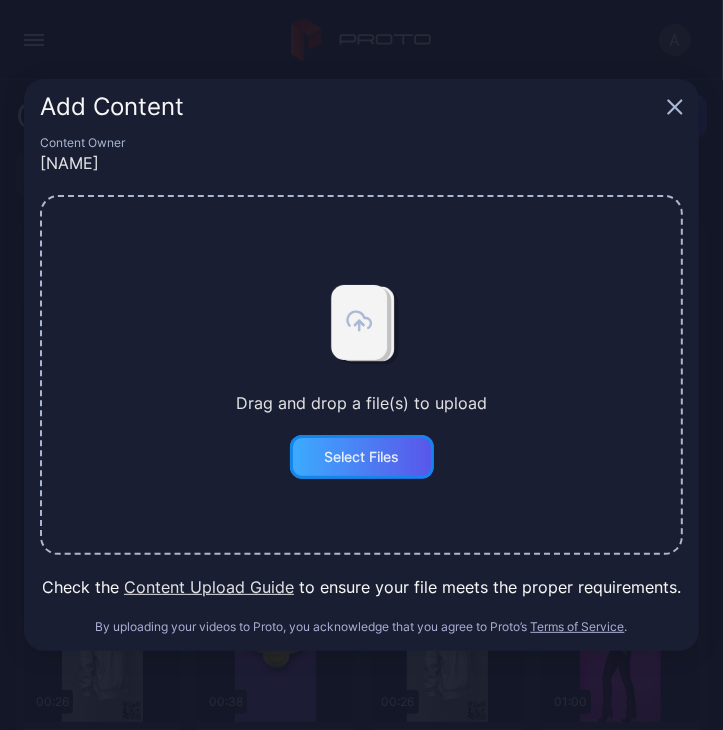 click on "Select Files" at bounding box center [362, 457] 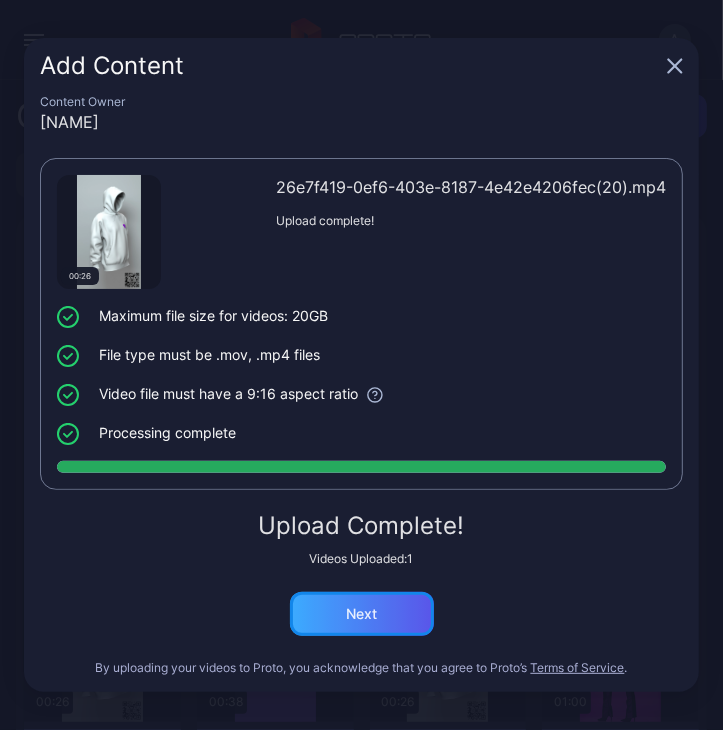 click on "Next" at bounding box center [362, 614] 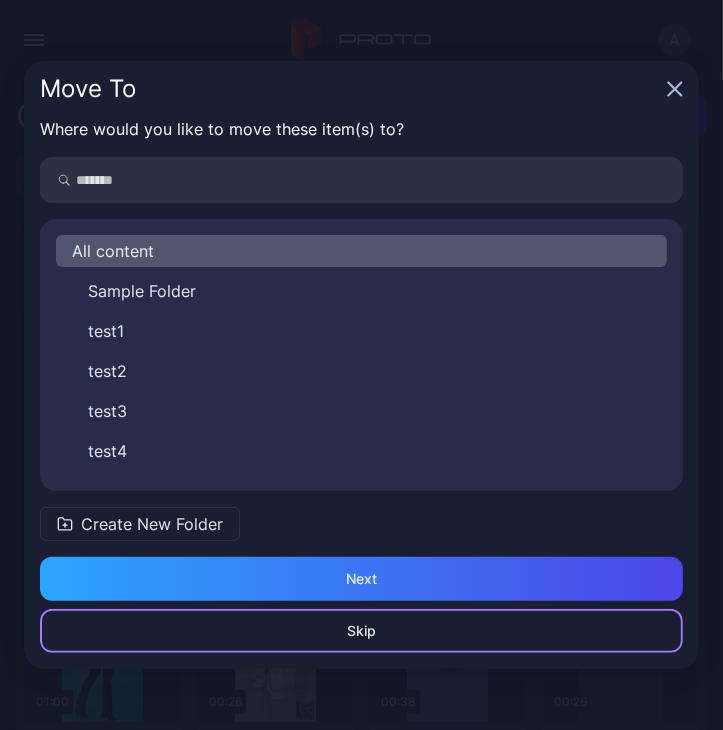 click on "Skip" at bounding box center [361, 631] 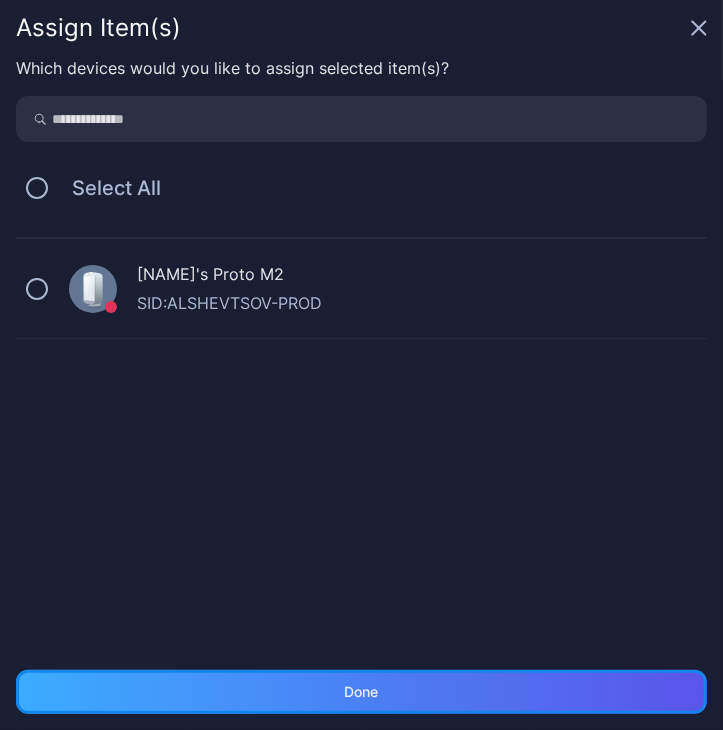 click on "Done" at bounding box center (361, 692) 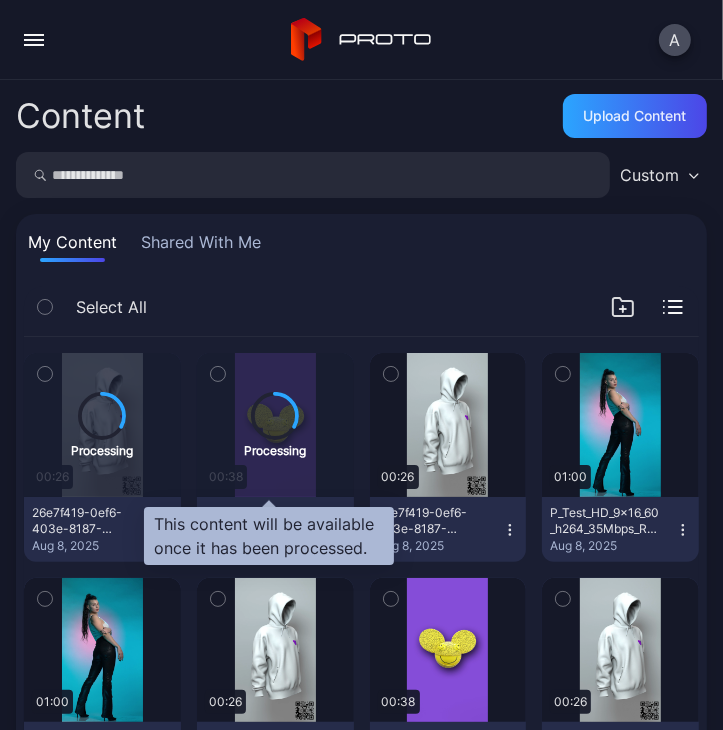 click 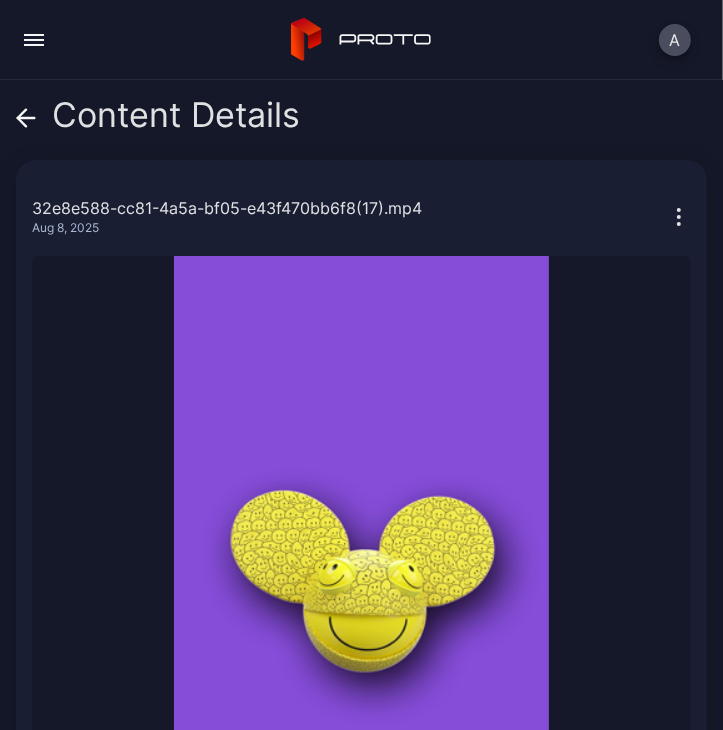 click 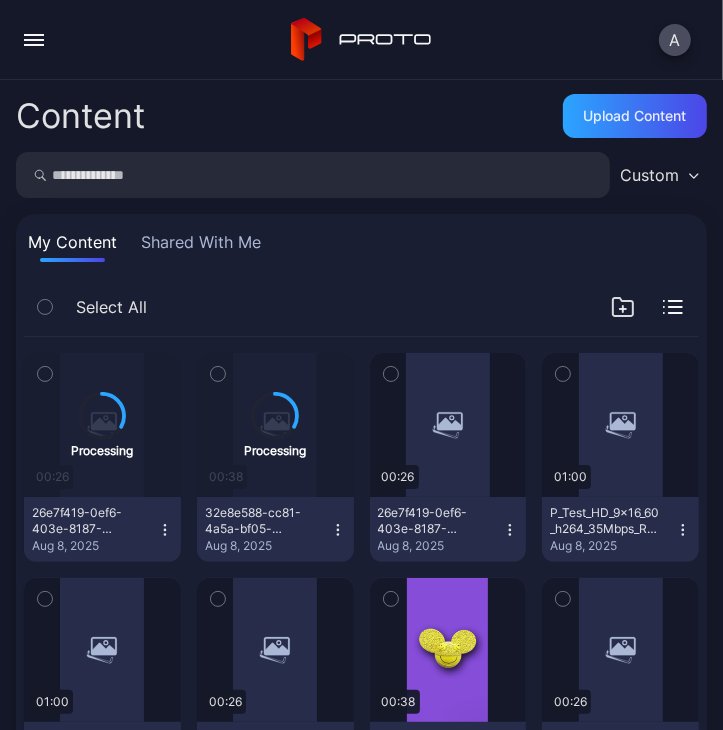 click on "Processing" at bounding box center [102, 425] 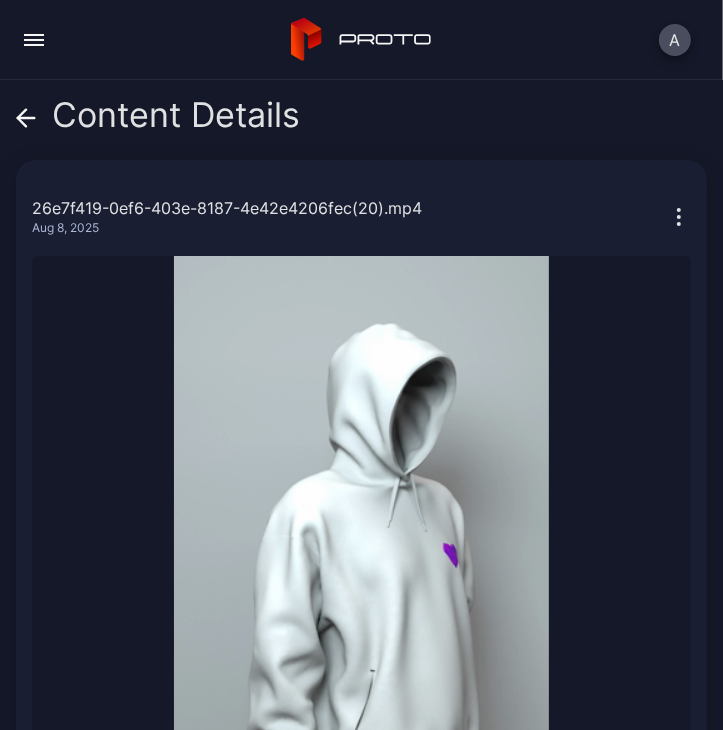 click 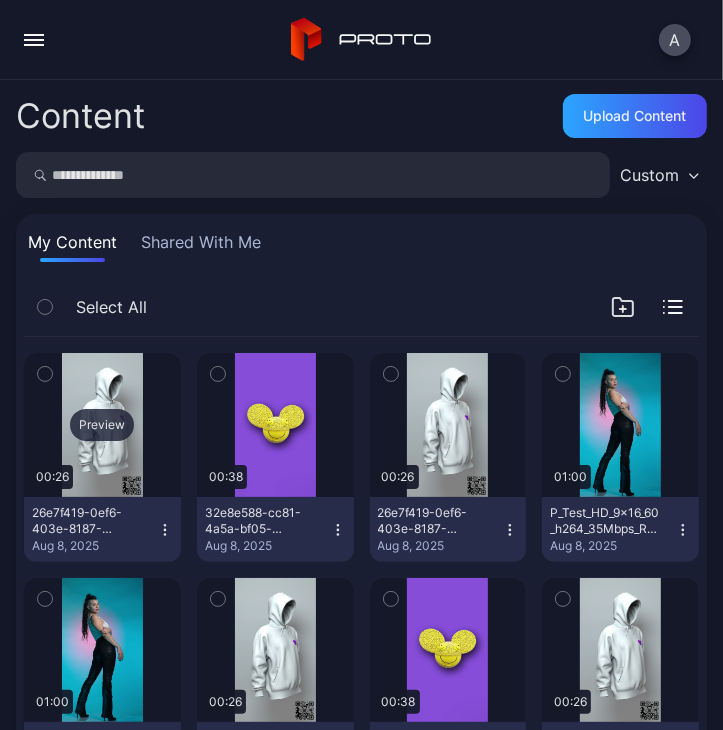 click on "Preview" at bounding box center (102, 425) 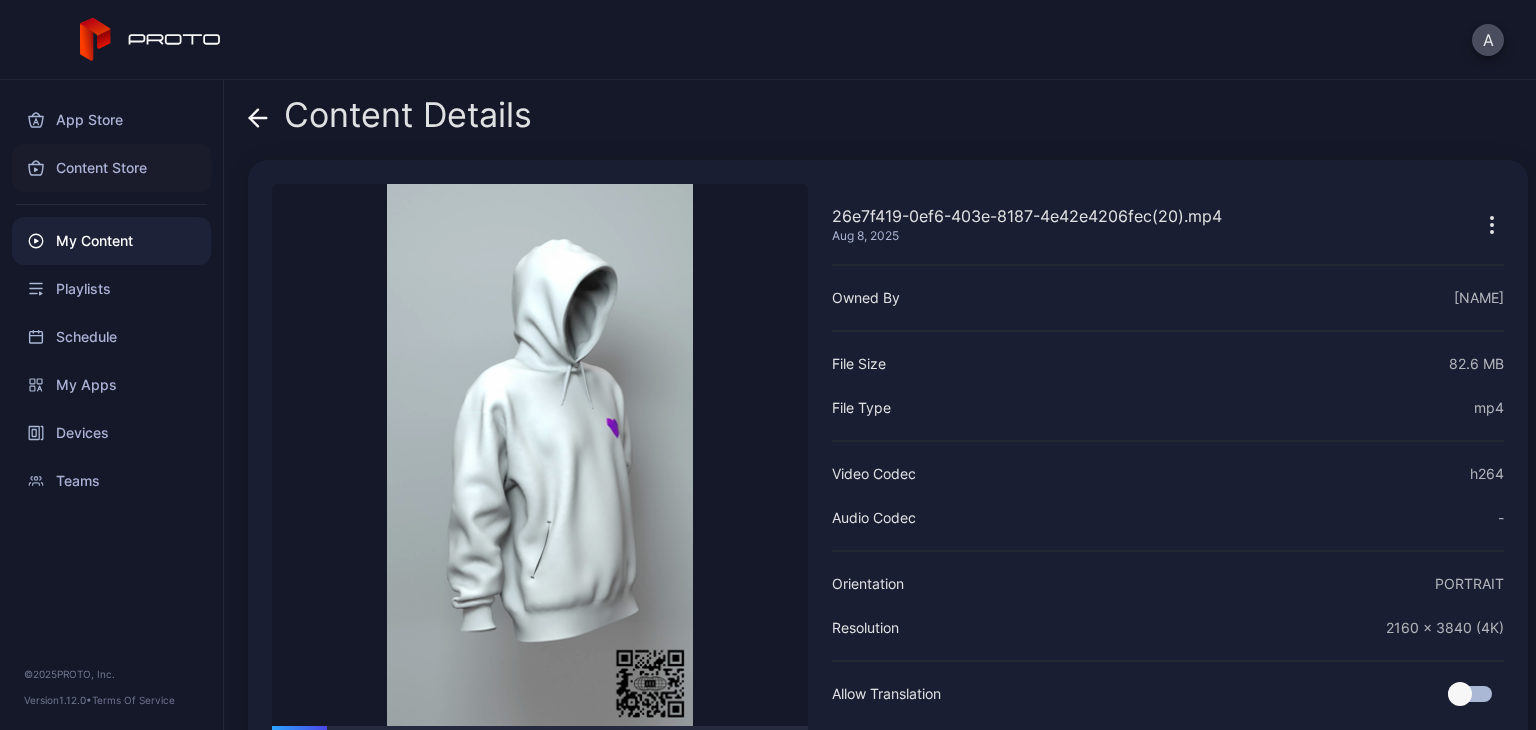 click on "Content Store" at bounding box center [111, 168] 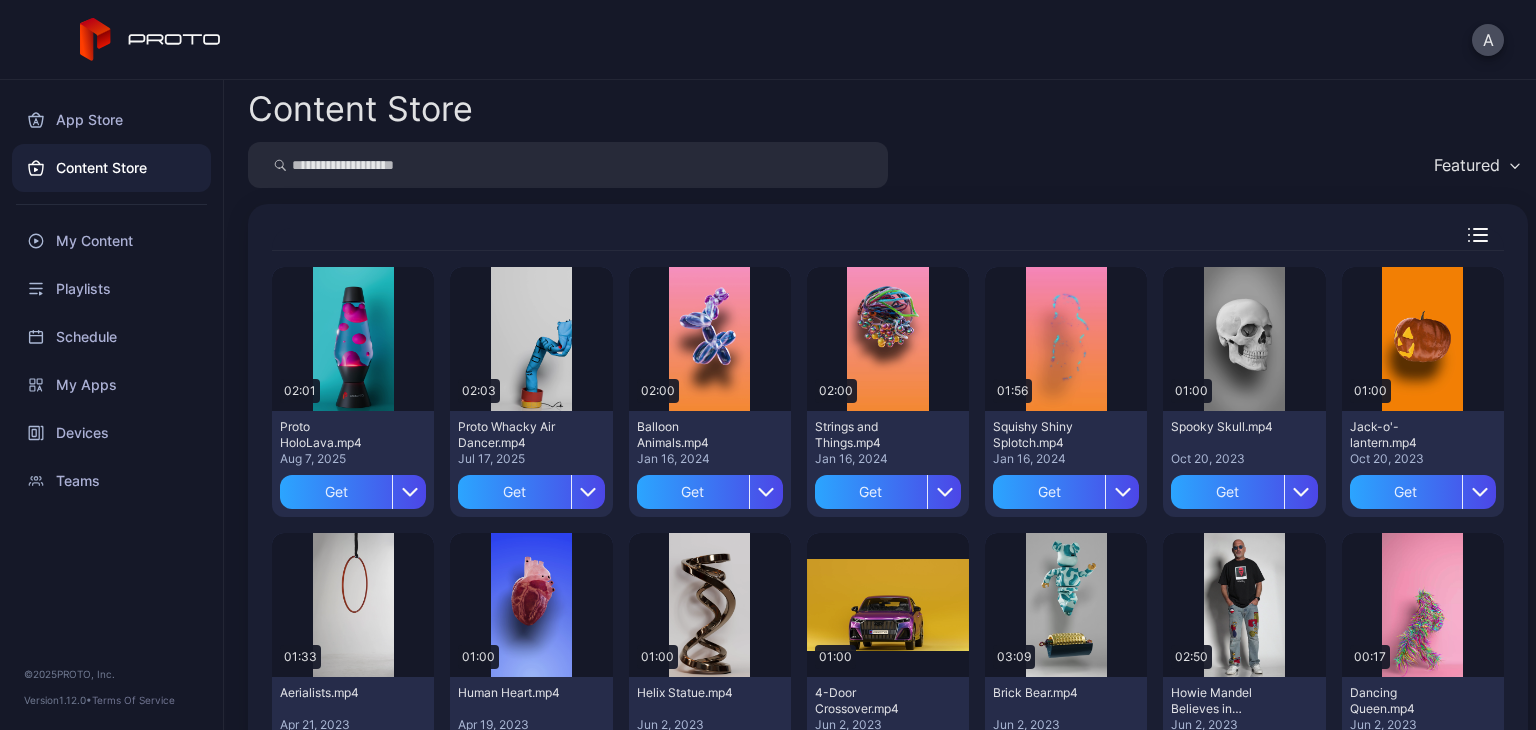 scroll, scrollTop: 0, scrollLeft: 0, axis: both 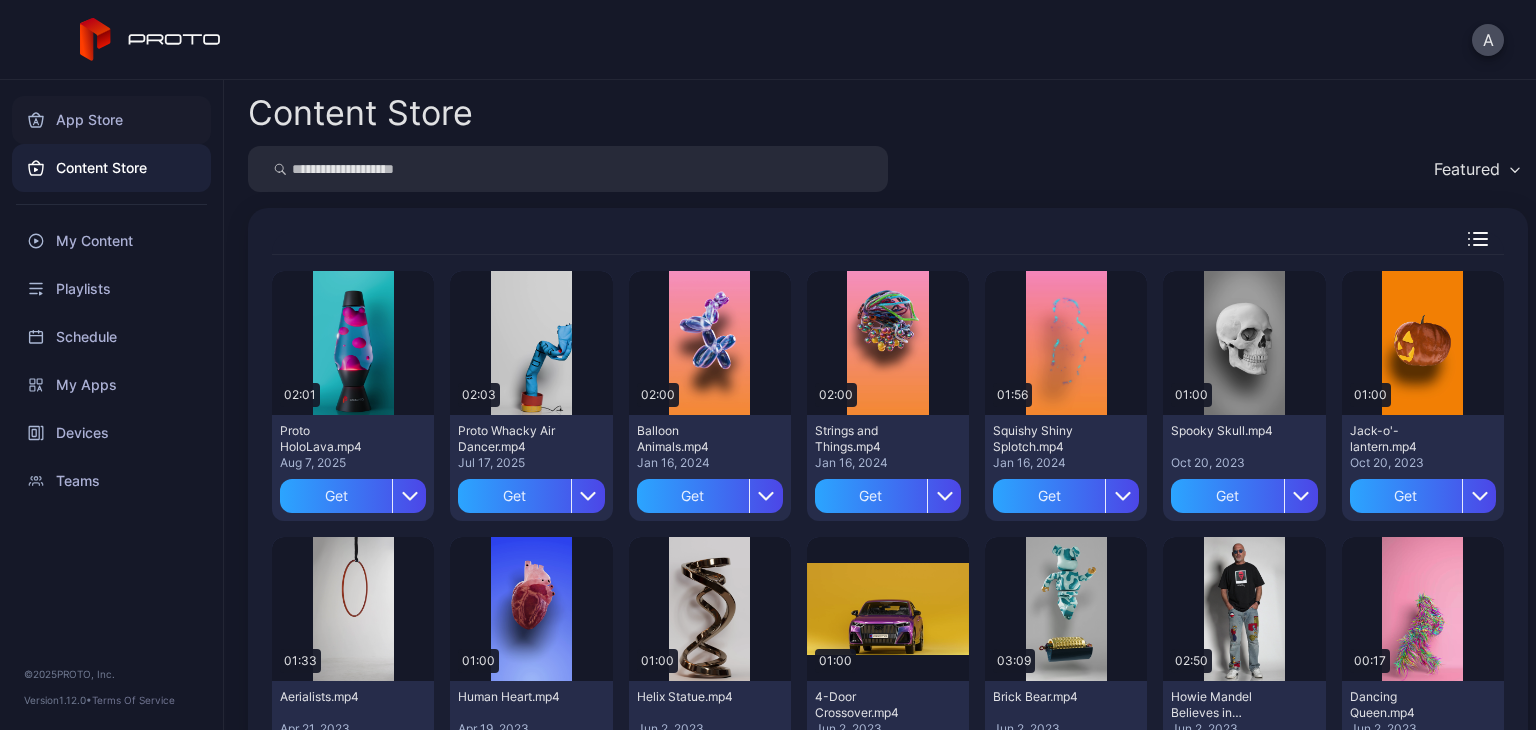 click on "App Store" at bounding box center [111, 120] 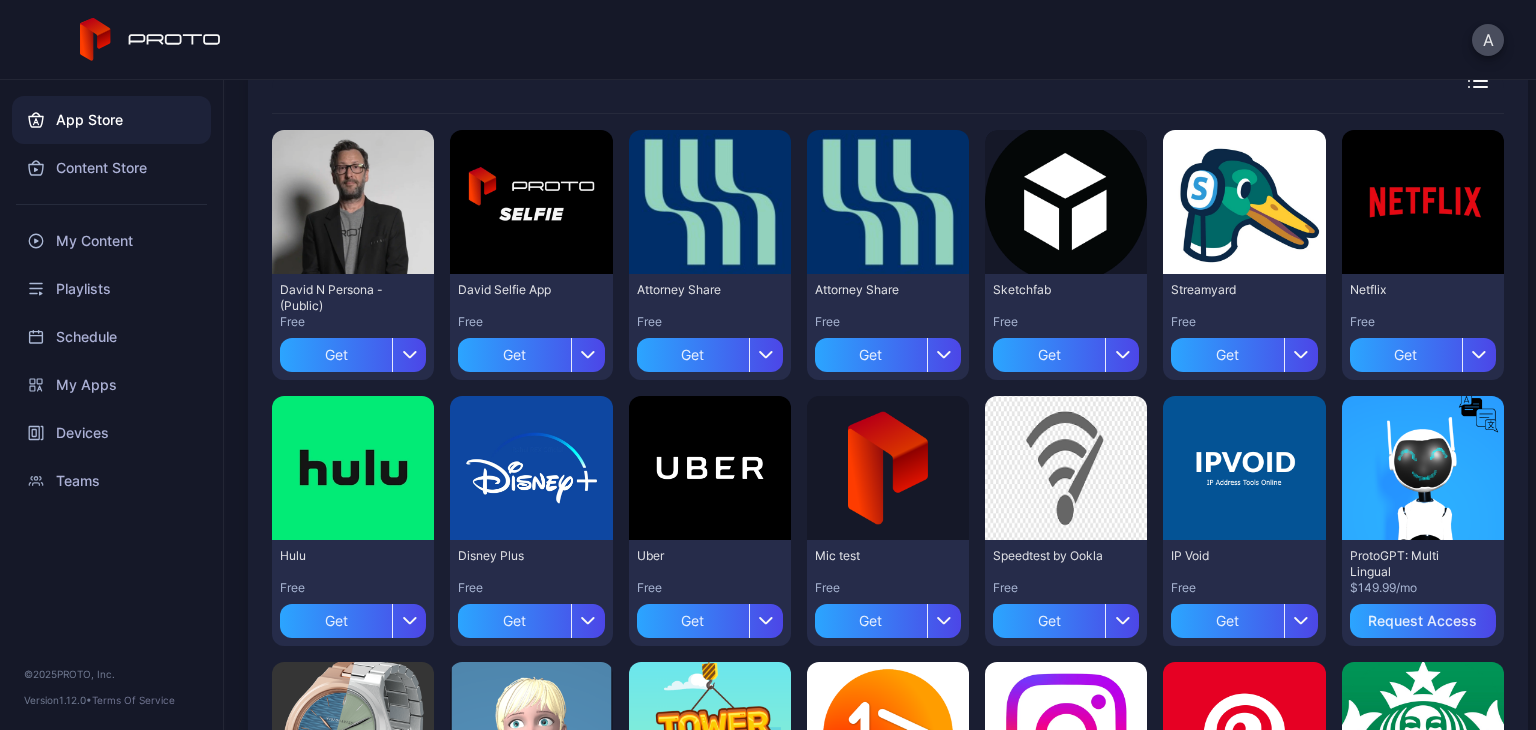 scroll, scrollTop: 0, scrollLeft: 0, axis: both 